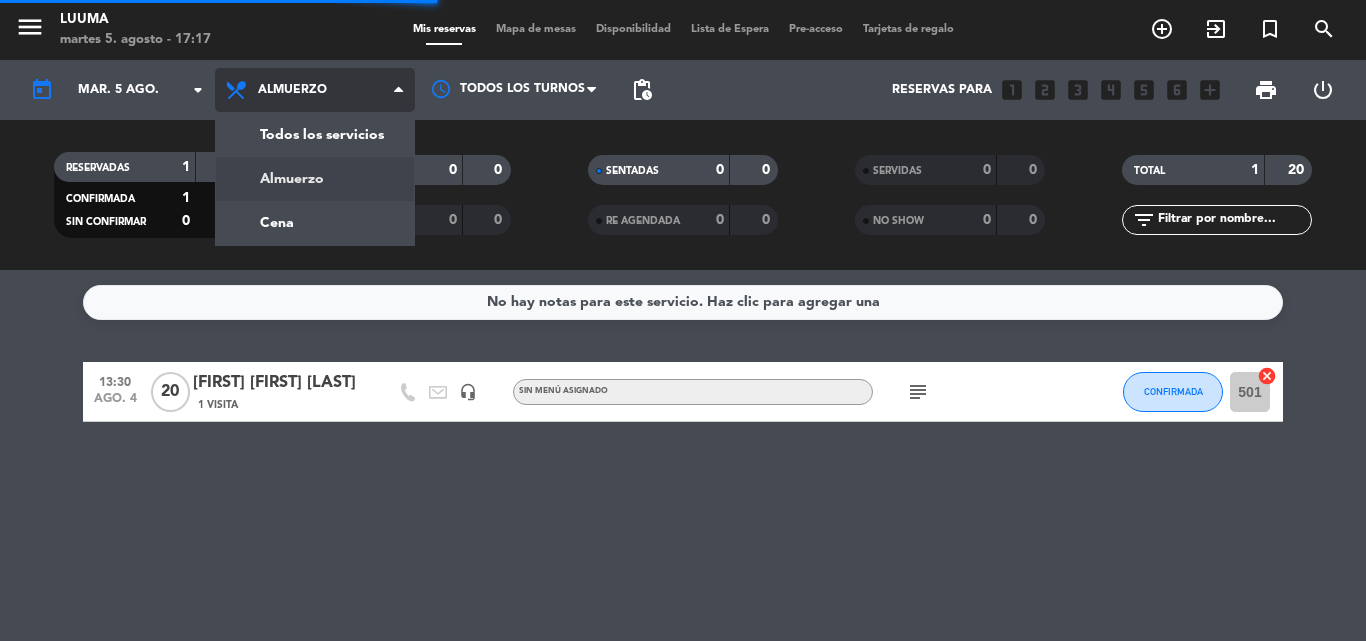 scroll, scrollTop: 0, scrollLeft: 0, axis: both 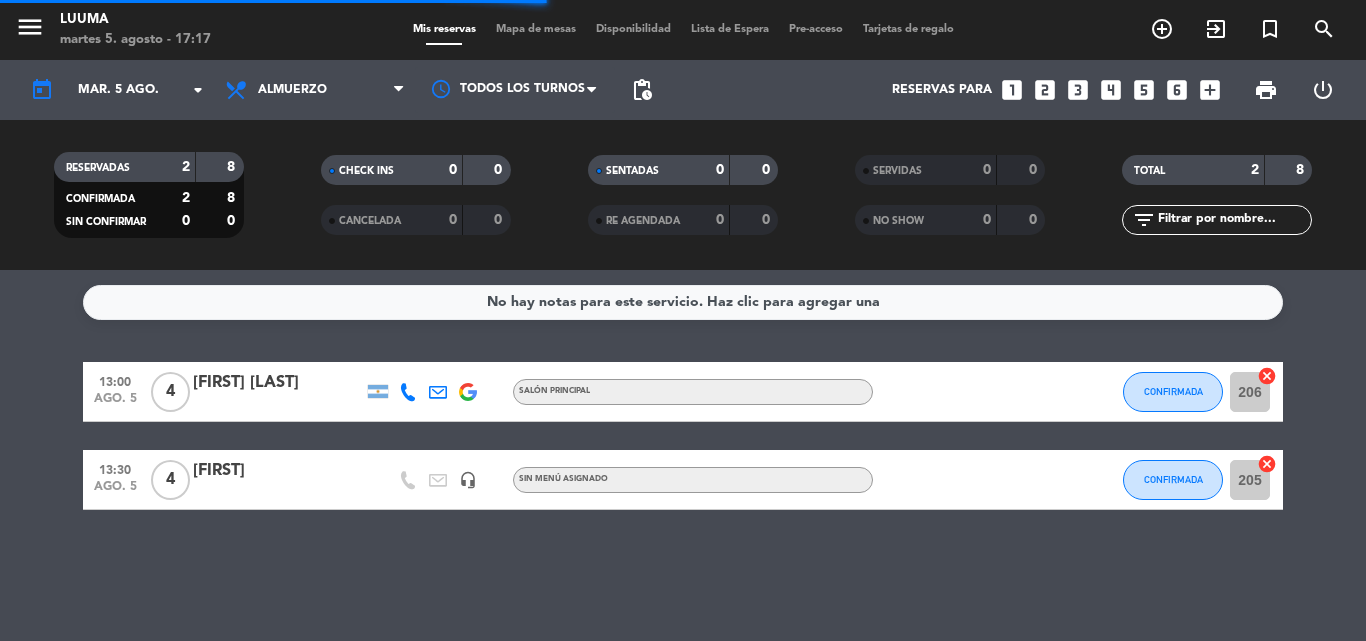 click on "CANCELADA" 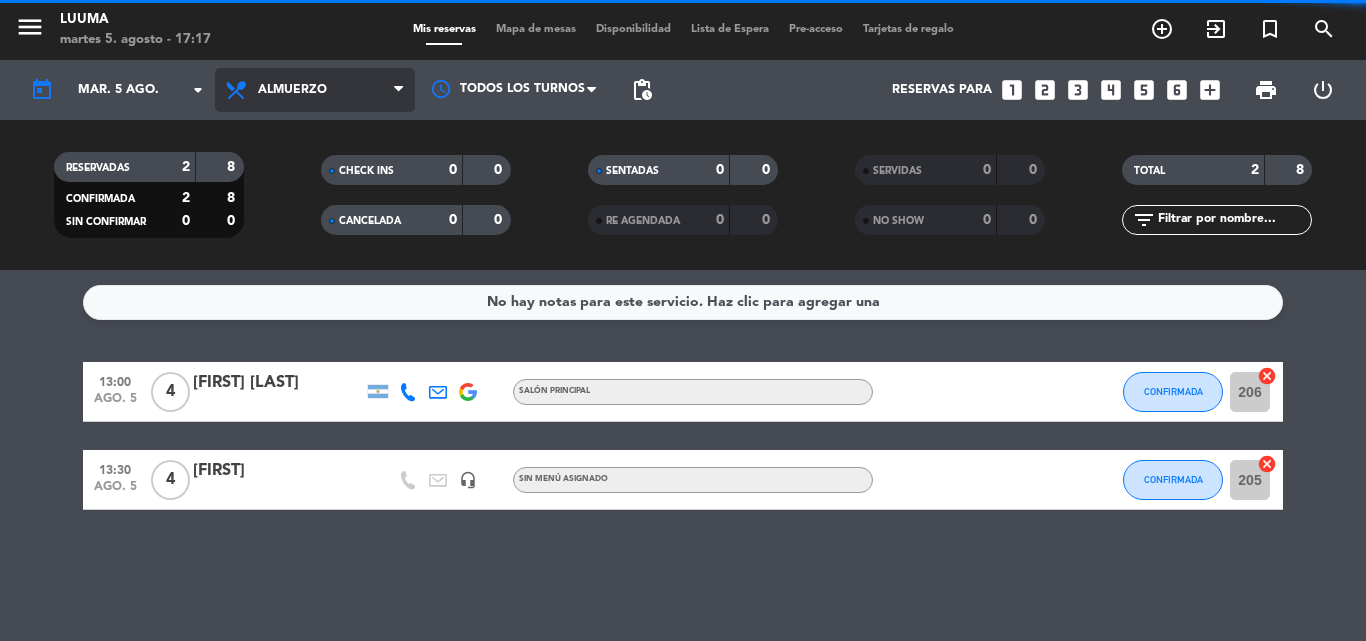 click on "Almuerzo" at bounding box center (292, 90) 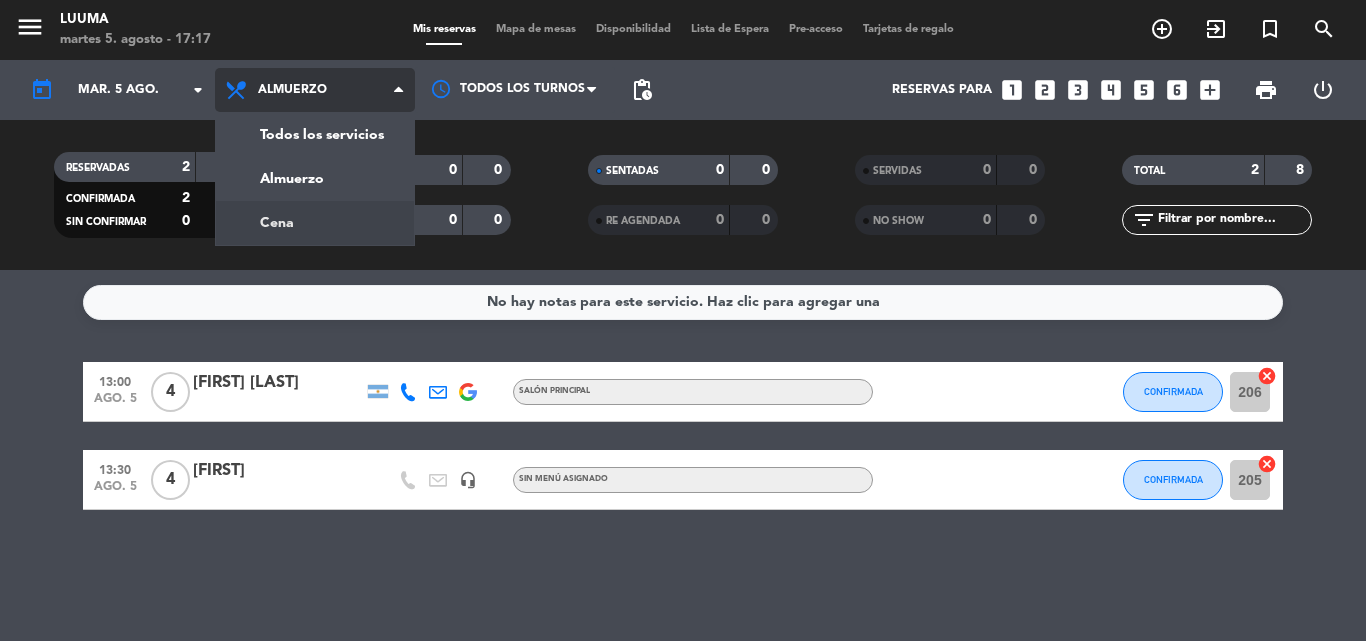 click on "menu Luuma martes 5. agosto - 17:17 Mis reservas Mapa de mesas Disponibilidad Lista de Espera Pre-acceso Tarjetas de regalo add_circle_outline exit_to_app turned_in_not search today mar. 5 ago. arrow_drop-down Todos los servicios Almuerzo Cena Almuerzo Todos los servicios Almuerzo Cena Todos los turnos pending_actions Reservas para looks_one looks_two looks_3 looks_4 looks_5 looks_6 add_box print power_settings_new RESERVADAS 2 8 CONFIRMADA 2 8 SIN CONFIRMAR 0 0 CHECK INS 0 0 CANCELADA 0 0 SENTADAS 0 0 RE AGENDADA 0 0 SERVIDAS 0 0 NO SHOW 0 0 TOTAL 2 8 filter_list" 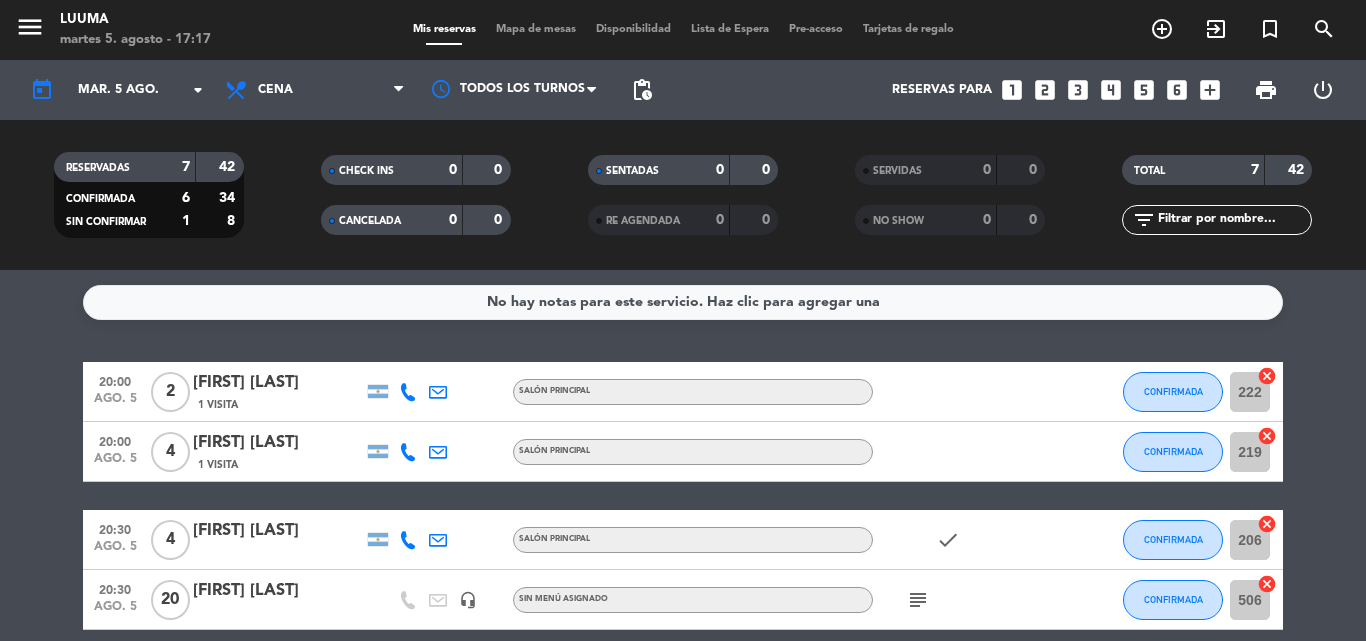 scroll, scrollTop: 325, scrollLeft: 0, axis: vertical 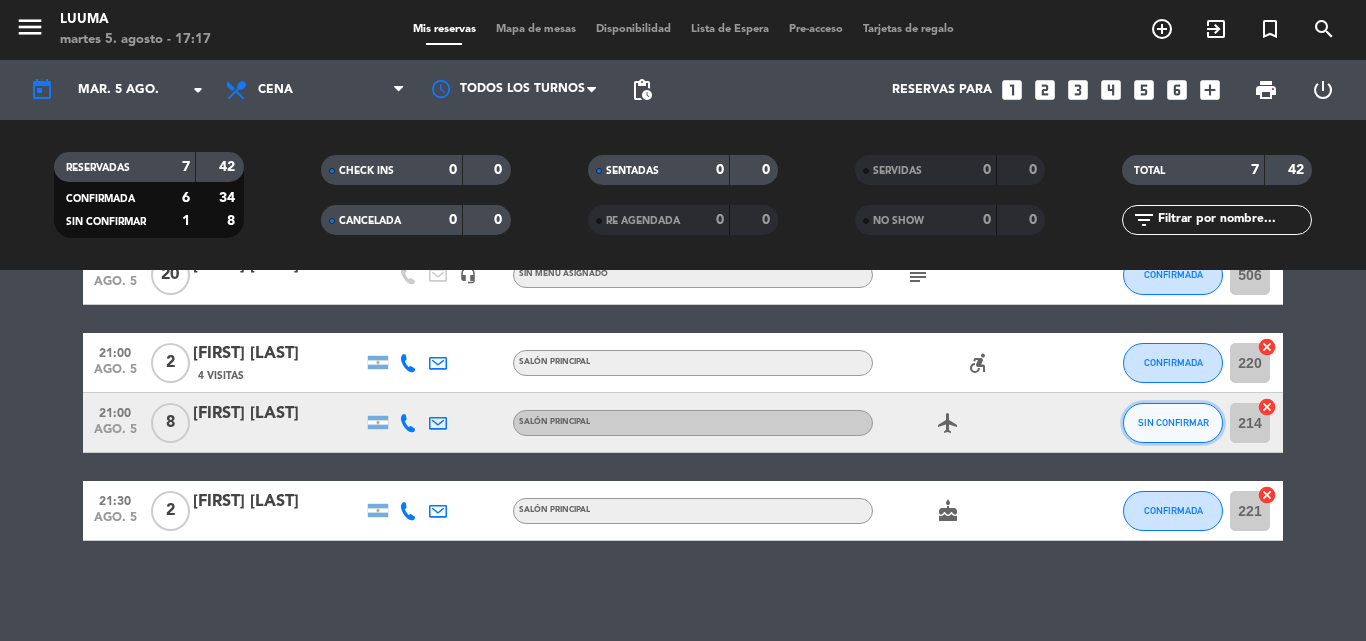 click on "SIN CONFIRMAR" 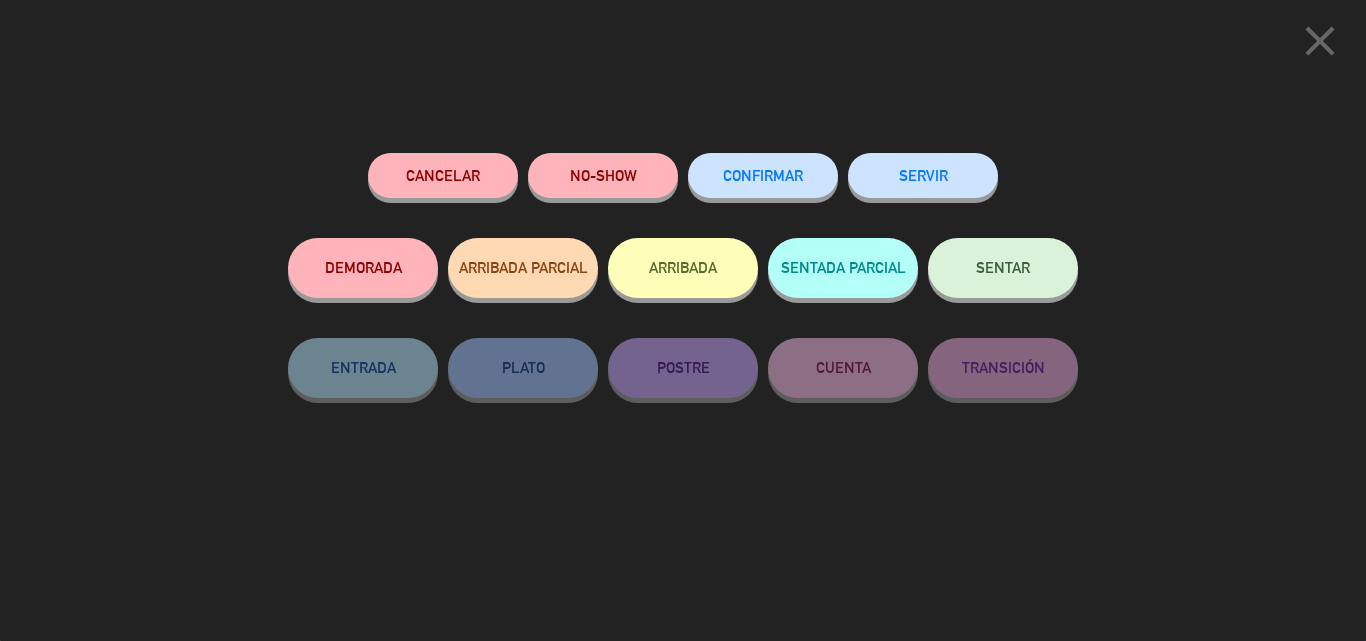 click on "CONFIRMAR" 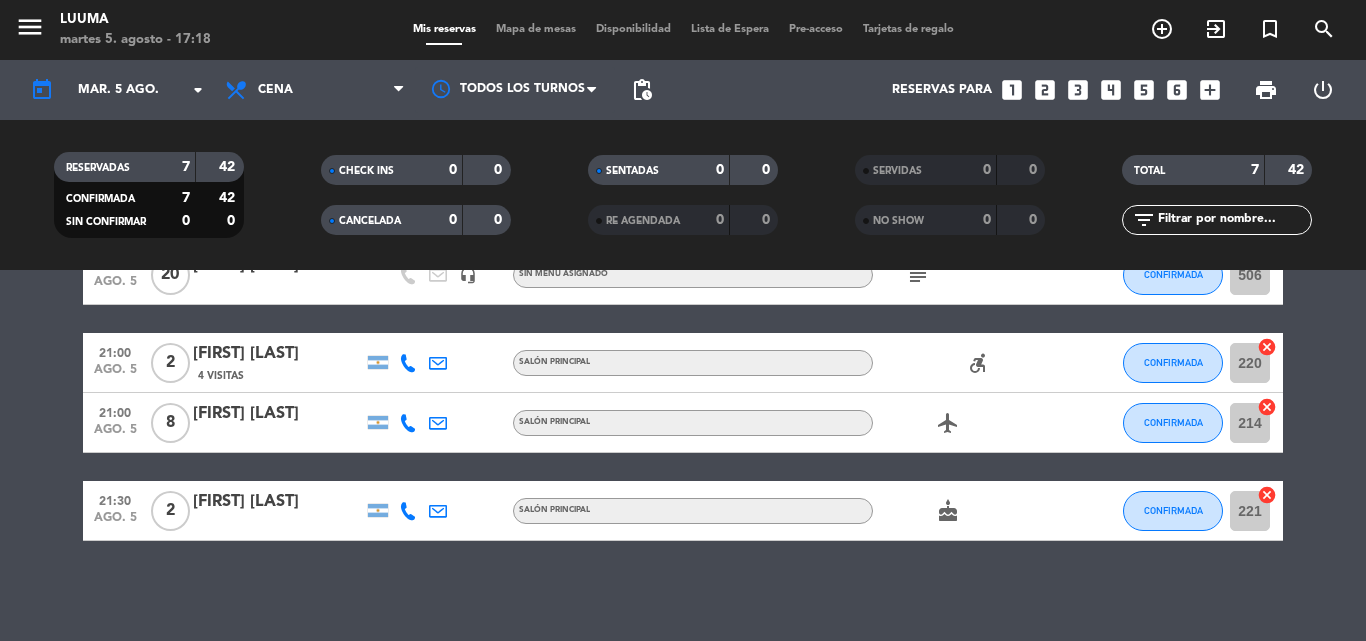 scroll, scrollTop: 0, scrollLeft: 0, axis: both 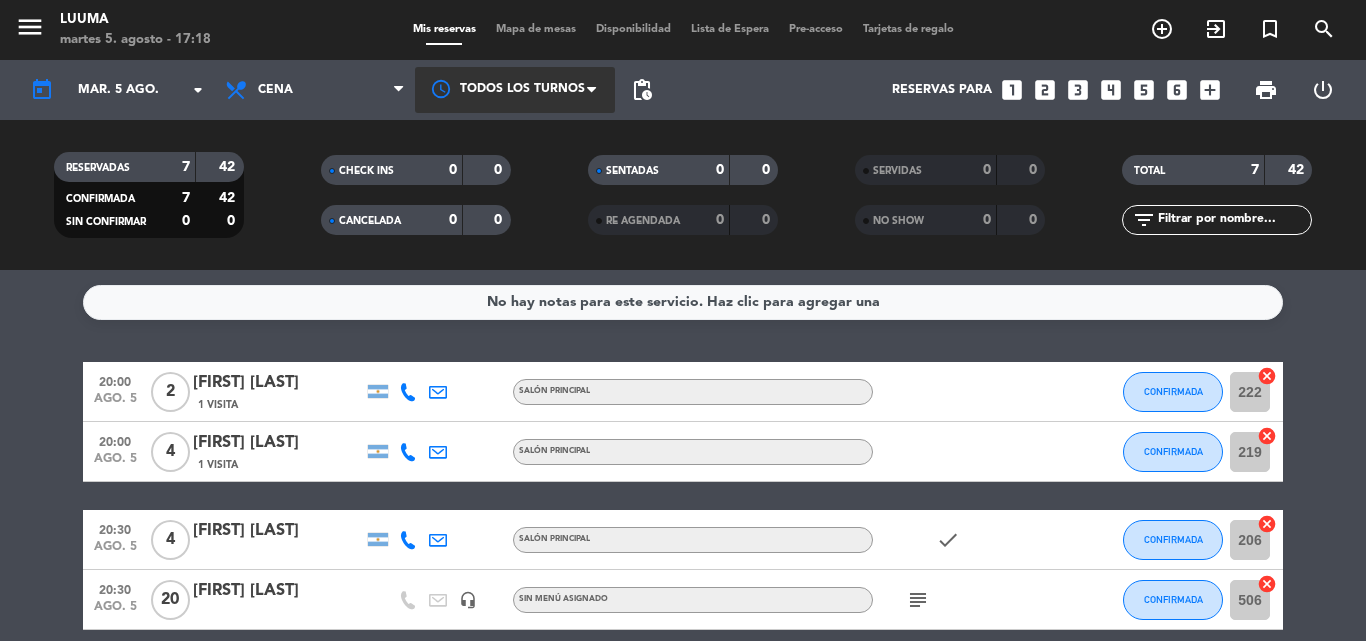 click 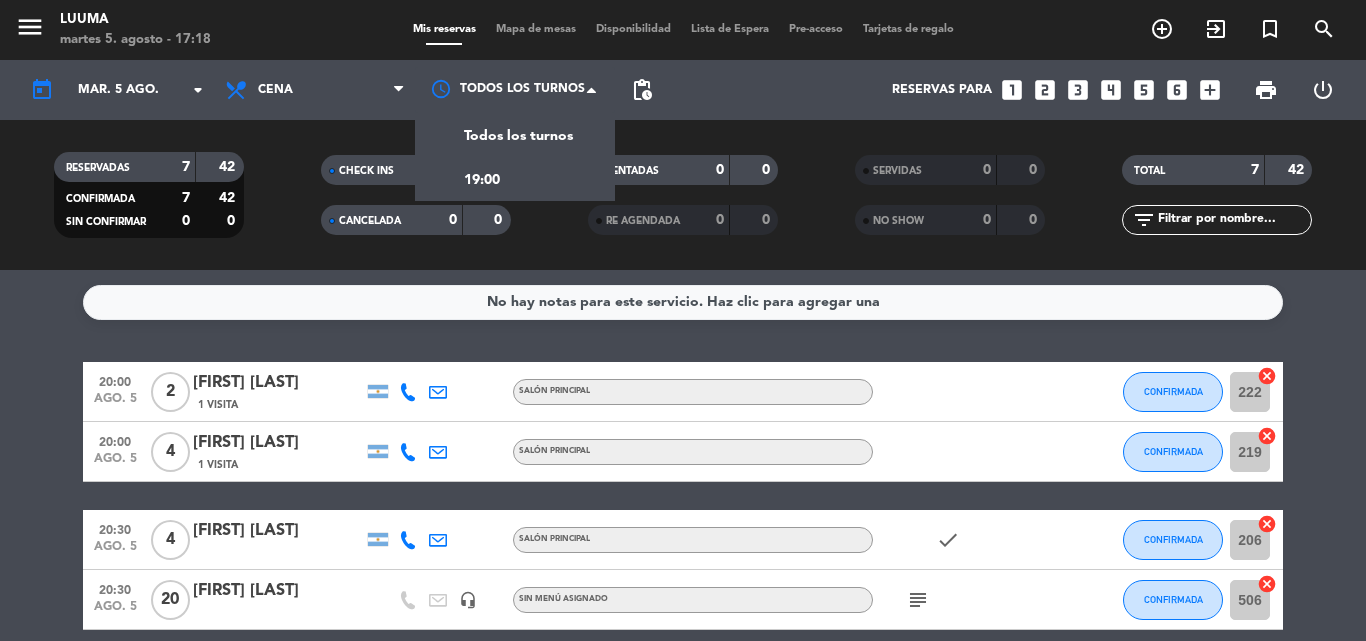 click on "19:00" at bounding box center (482, 180) 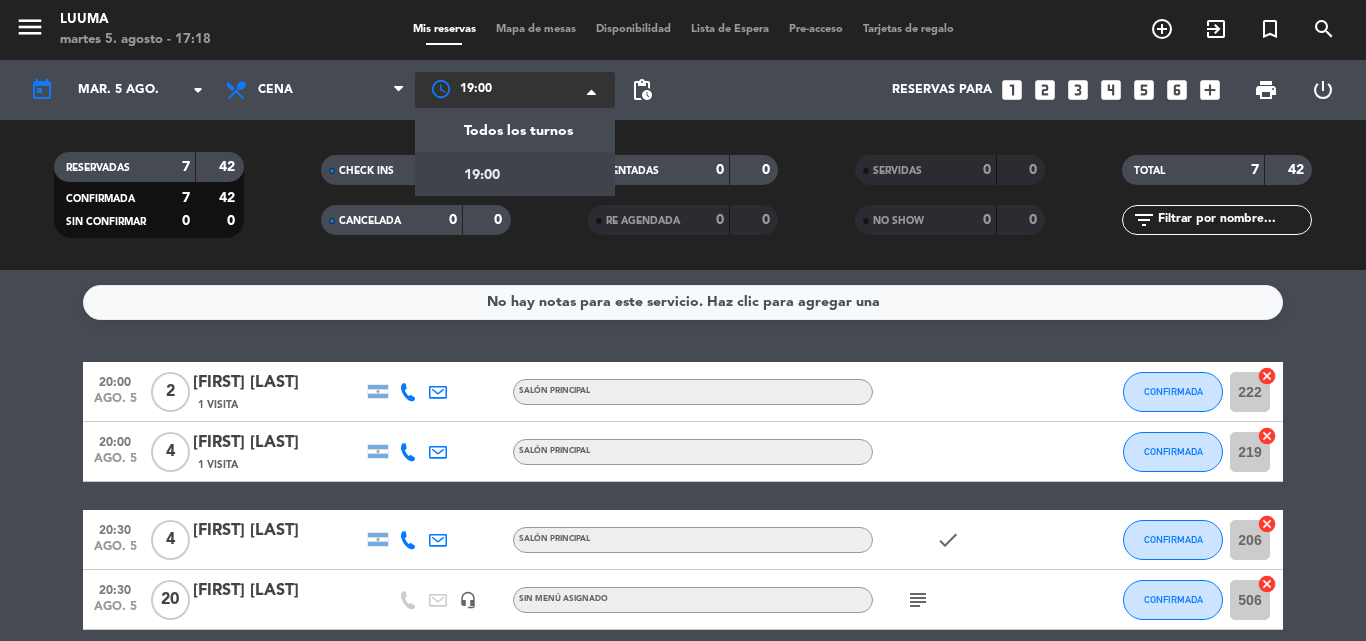 drag, startPoint x: 482, startPoint y: 97, endPoint x: 480, endPoint y: 127, distance: 30.066593 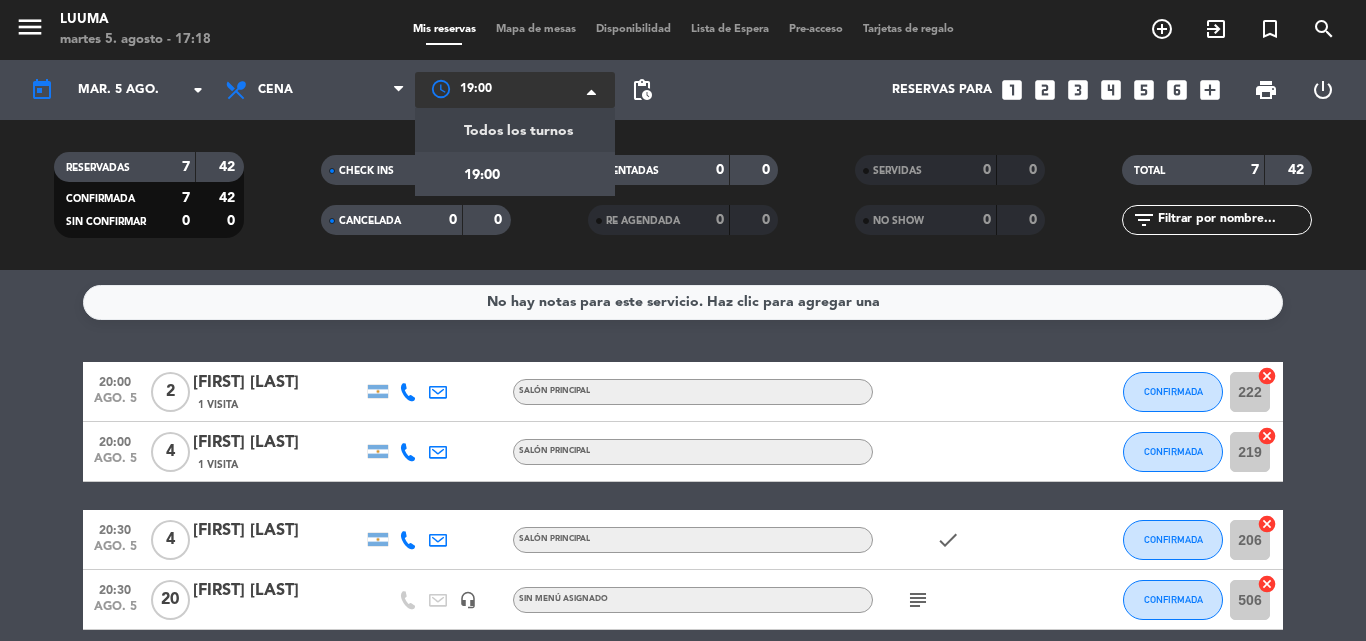 click on "Todos los turnos" at bounding box center (518, 131) 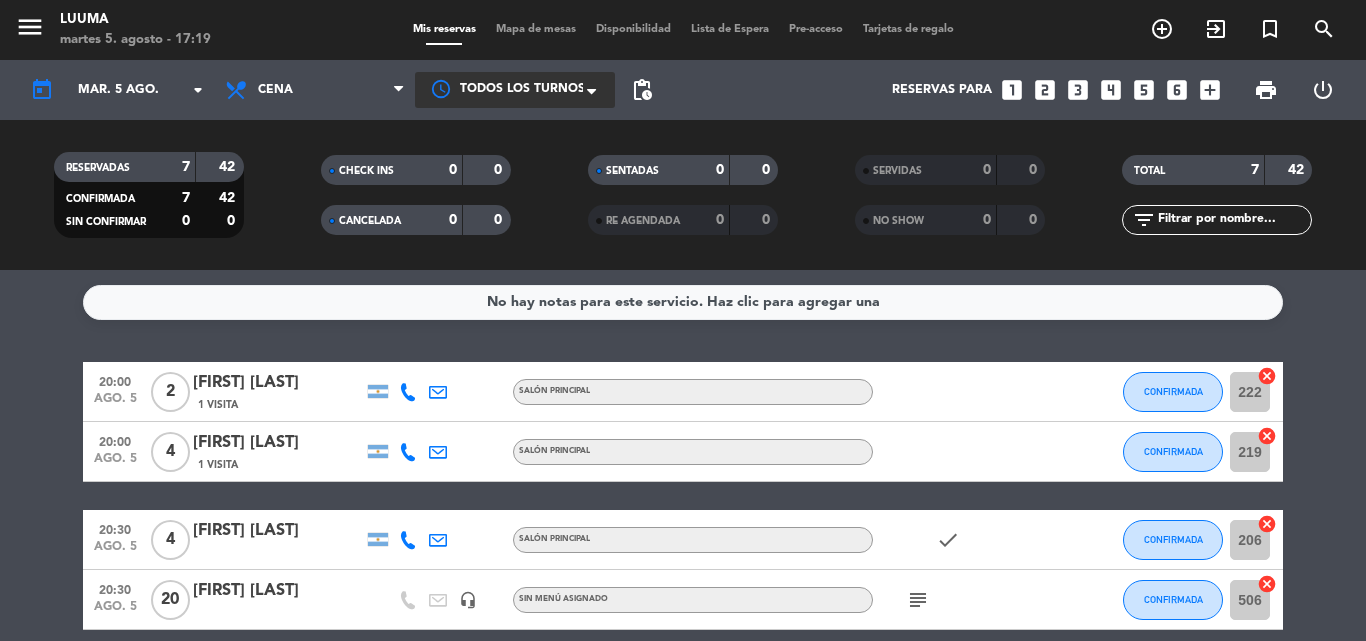 click on "Todos los servicios Almuerzo Cena Cena Todos los servicios Almuerzo Cena" 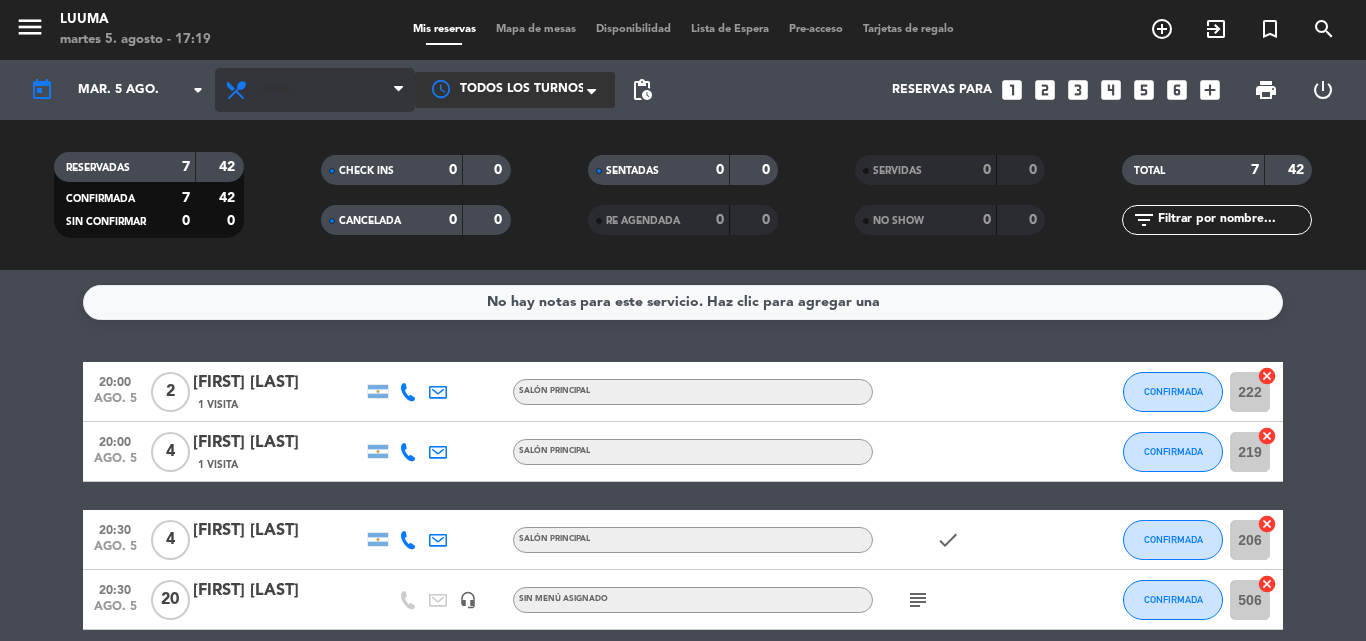 click at bounding box center (238, 90) 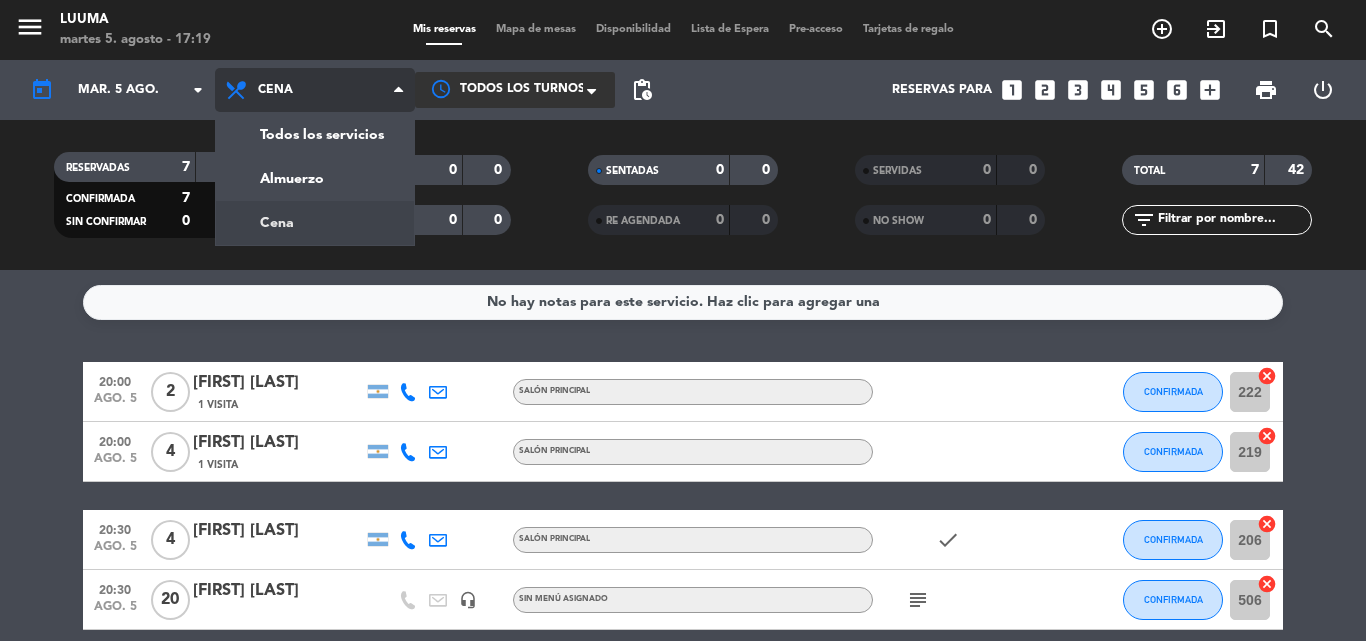 click on "menu Luuma martes 5. agosto - 17:19 Mis reservas Mapa de mesas Disponibilidad Lista de Espera Pre-acceso Tarjetas de regalo add_circle_outline exit_to_app turned_in_not search today mar. 5 ago. arrow_drop-down Todos los servicios Almuerzo Cena Cena Todos los servicios Almuerzo Cena Todos los turnos × Todos los turnos × pending_actions Reservas para looks_one looks_two looks_3 looks_4 looks_5 looks_6 add_box print power_settings_new RESERVADAS 7 42 CONFIRMADA 7 42 SIN CONFIRMAR 0 0 CHECK INS 0 0 CANCELADA 0 0 SENTADAS 0 0 RE AGENDADA 0 0 SERVIDAS 0 0 NO SHOW 0 0 TOTAL 7 42 filter_list" 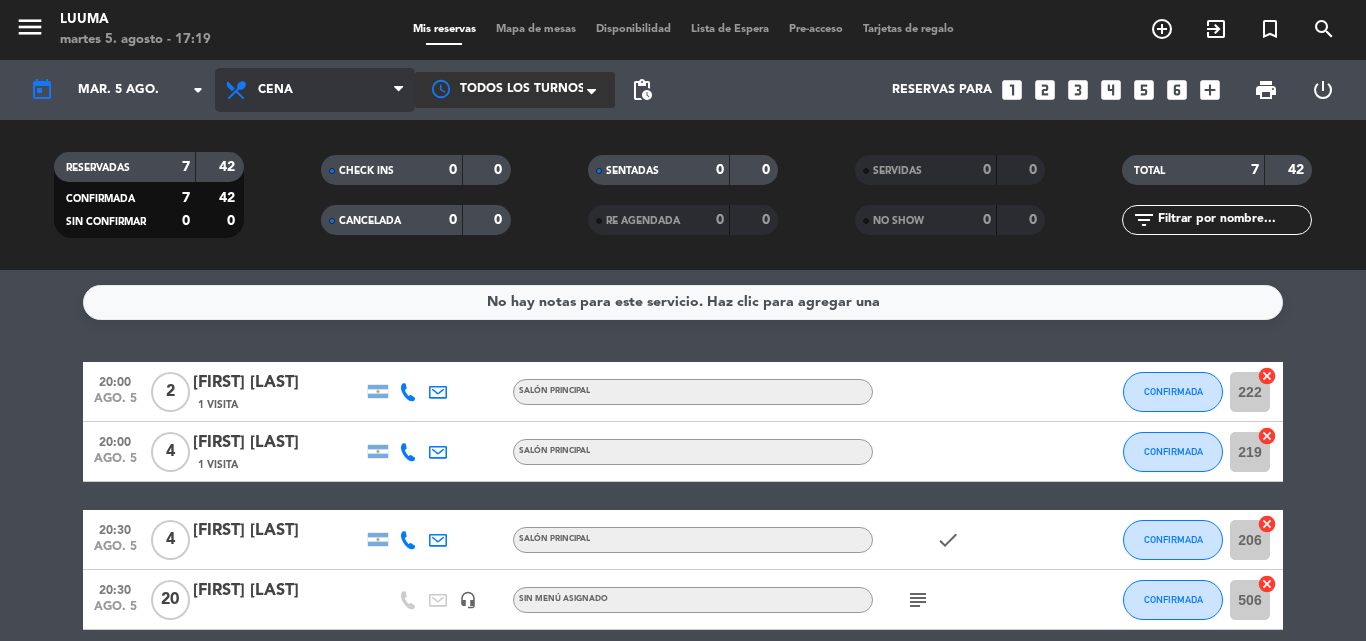 click on "Cena" at bounding box center (315, 90) 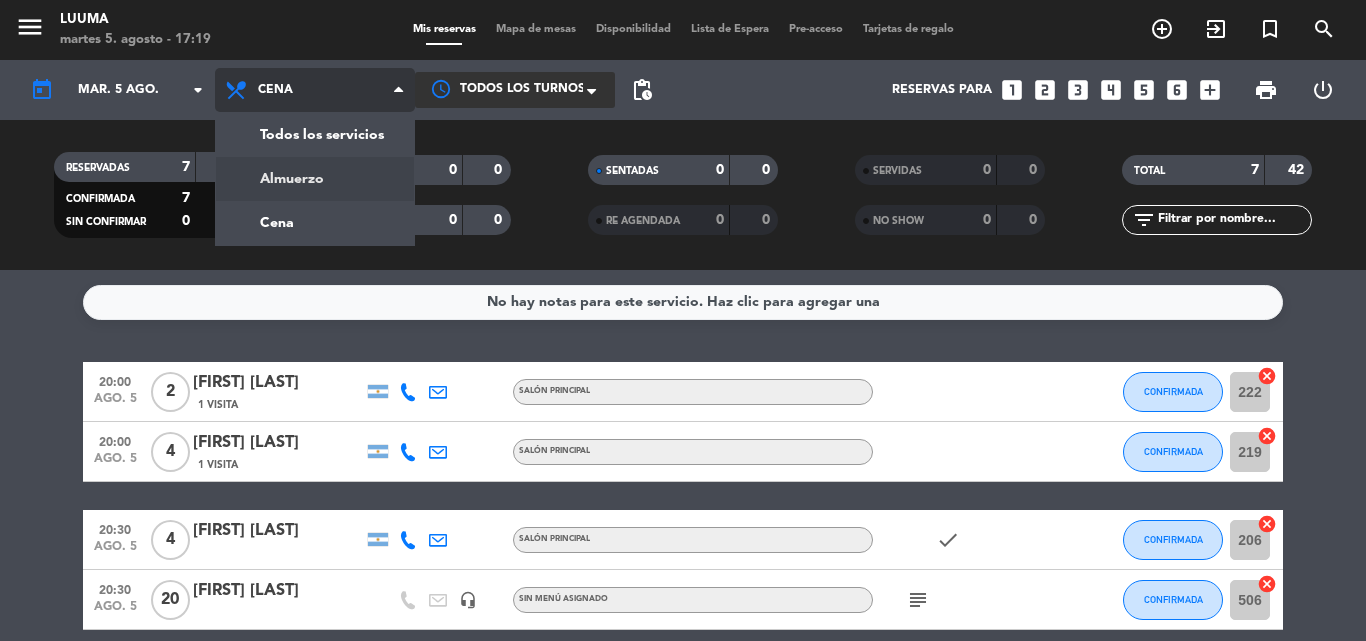 click on "menu Luuma martes 5. agosto - 17:19 Mis reservas Mapa de mesas Disponibilidad Lista de Espera Pre-acceso Tarjetas de regalo add_circle_outline exit_to_app turned_in_not search today mar. 5 ago. arrow_drop-down Todos los servicios Almuerzo Cena Cena Todos los servicios Almuerzo Cena Todos los turnos × Todos los turnos × pending_actions Reservas para looks_one looks_two looks_3 looks_4 looks_5 looks_6 add_box print power_settings_new RESERVADAS 7 42 CONFIRMADA 7 42 SIN CONFIRMAR 0 0 CHECK INS 0 0 CANCELADA 0 0 SENTADAS 0 0 RE AGENDADA 0 0 SERVIDAS 0 0 NO SHOW 0 0 TOTAL 7 42 filter_list" 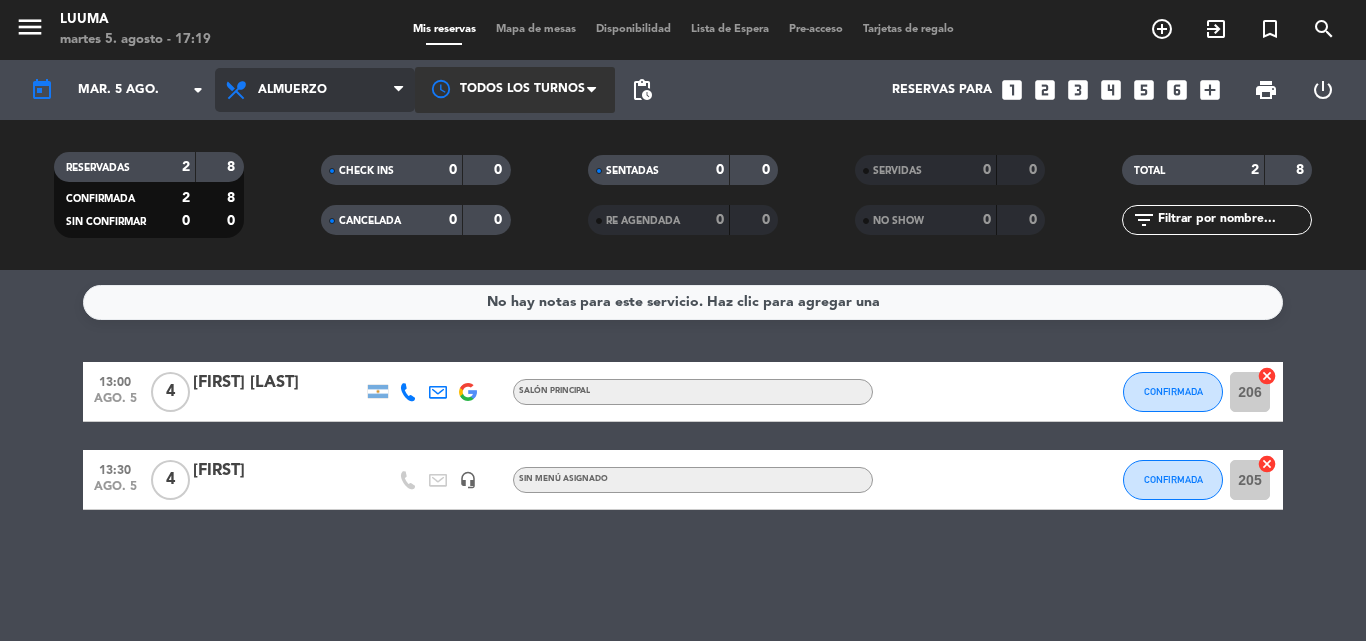 click on "Almuerzo" at bounding box center [292, 90] 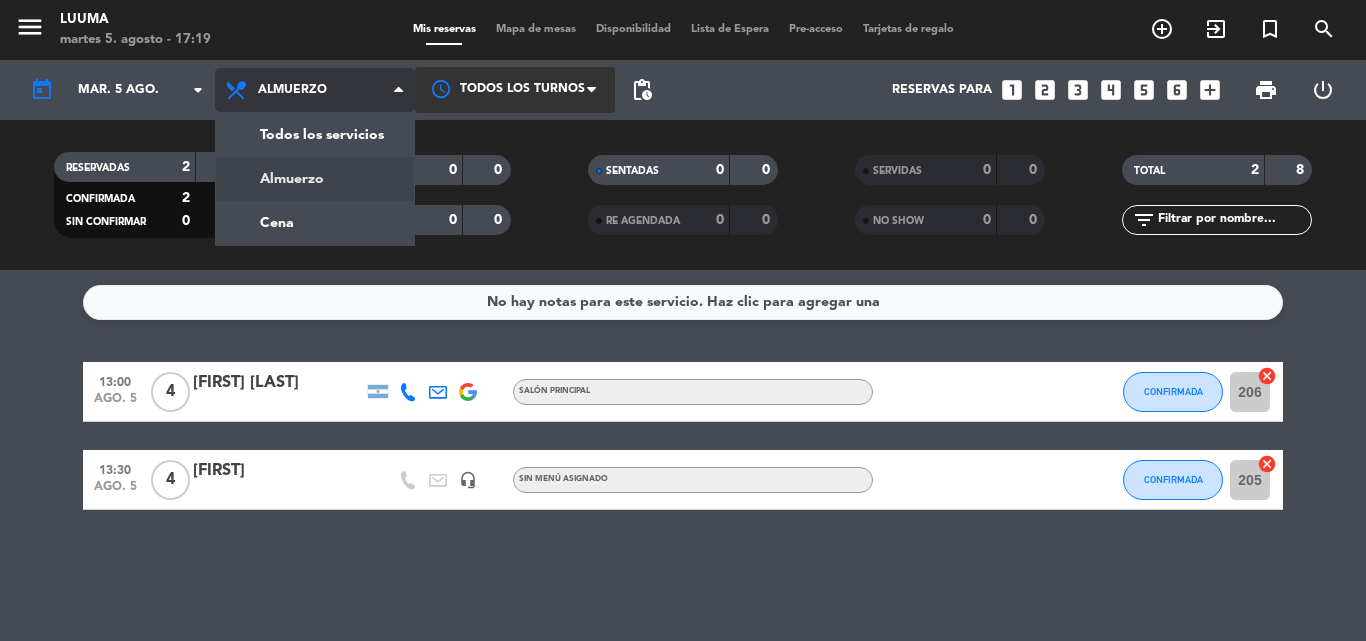 click on "menu Luuma martes 5. agosto - 17:19 Mis reservas Mapa de mesas Disponibilidad Lista de Espera Pre-acceso Tarjetas de regalo add_circle_outline exit_to_app turned_in_not search today mar. 5 ago. arrow_drop-down Todos los servicios Almuerzo Cena Almuerzo Todos los servicios Almuerzo Cena Todos los turnos pending_actions Reservas para looks_one looks_two looks_3 looks_4 looks_5 looks_6 add_box print power_settings_new RESERVADAS 2 8 CONFIRMADA 2 8 SIN CONFIRMAR 0 0 CHECK INS 0 0 CANCELADA 0 0 SENTADAS 0 0 RE AGENDADA 0 0 SERVIDAS 0 0 NO SHOW 0 0 TOTAL 2 8 filter_list" 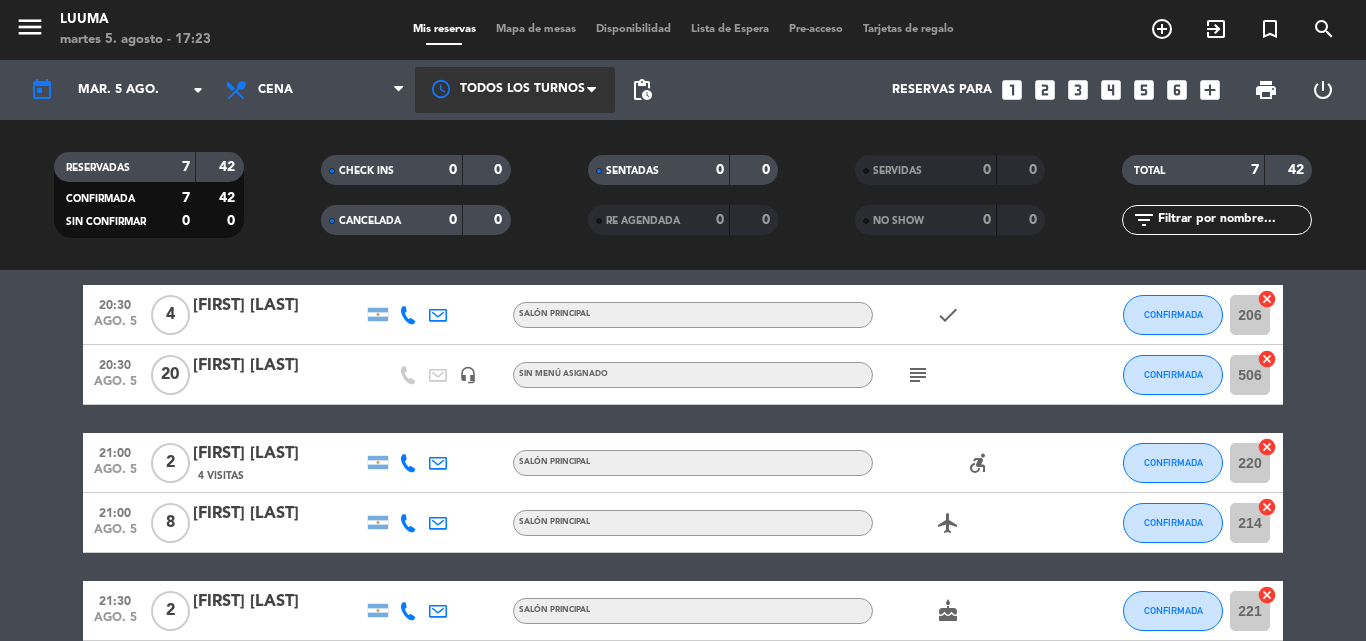 scroll, scrollTop: 125, scrollLeft: 0, axis: vertical 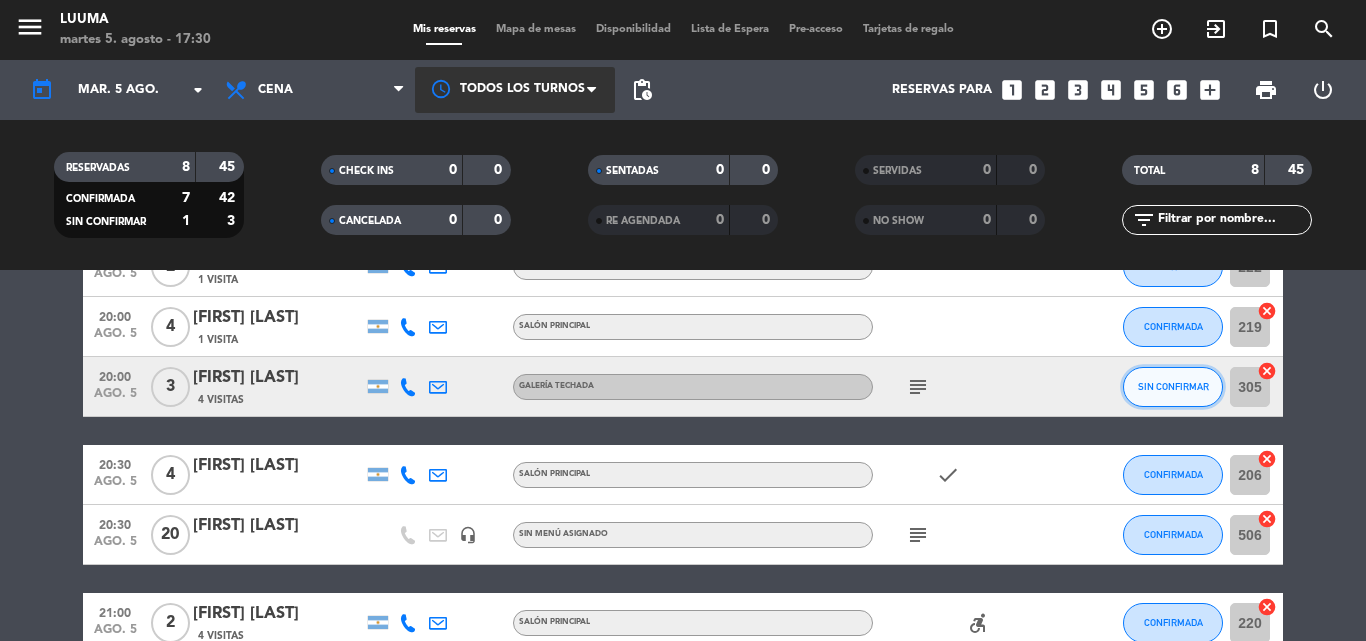 click on "SIN CONFIRMAR" 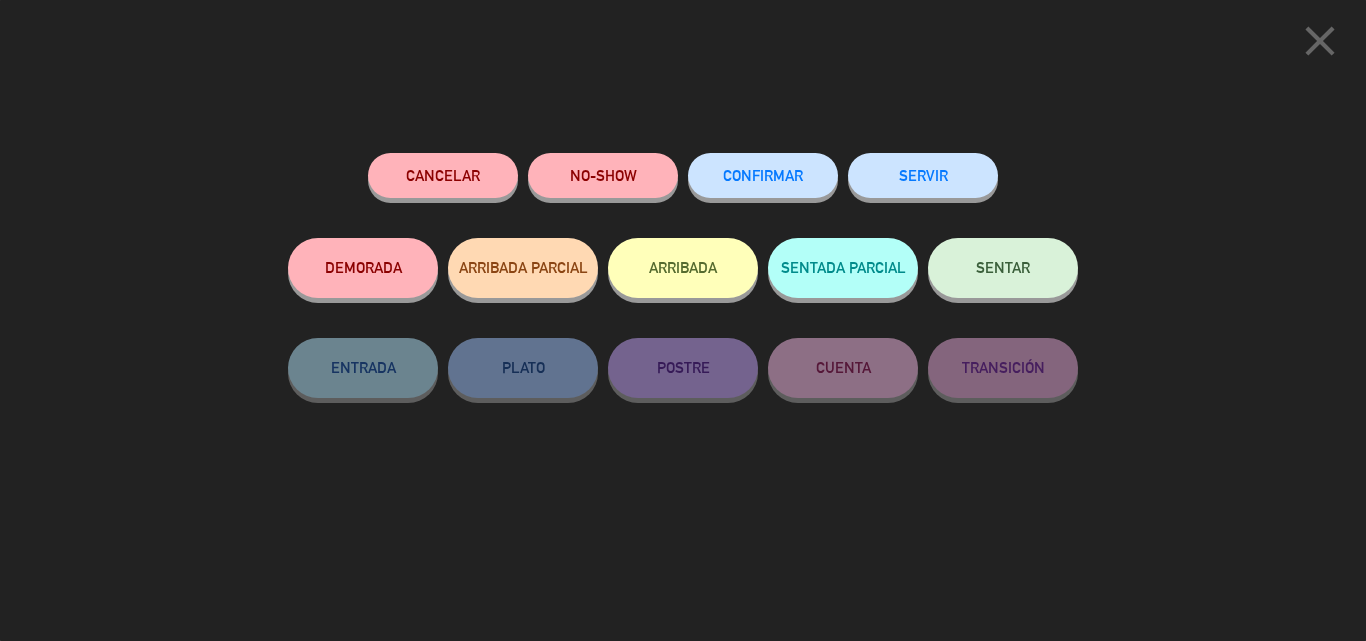 click on "CONFIRMAR" 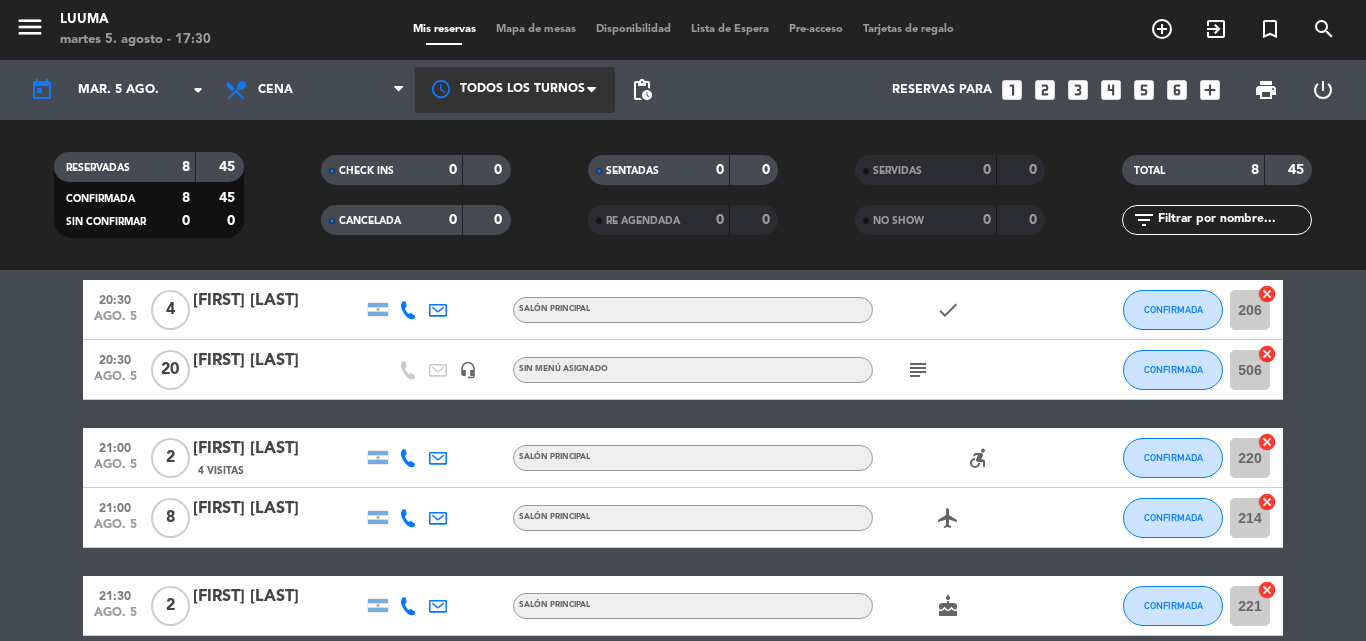 scroll, scrollTop: 0, scrollLeft: 0, axis: both 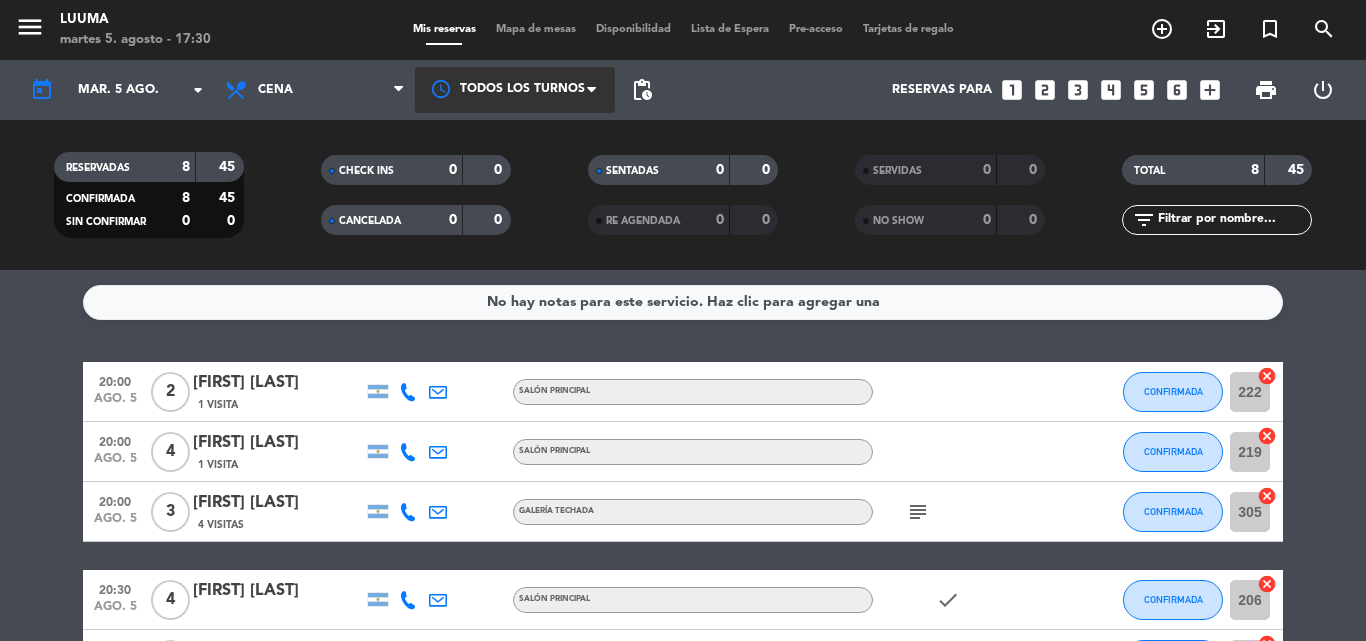 click on "subject" 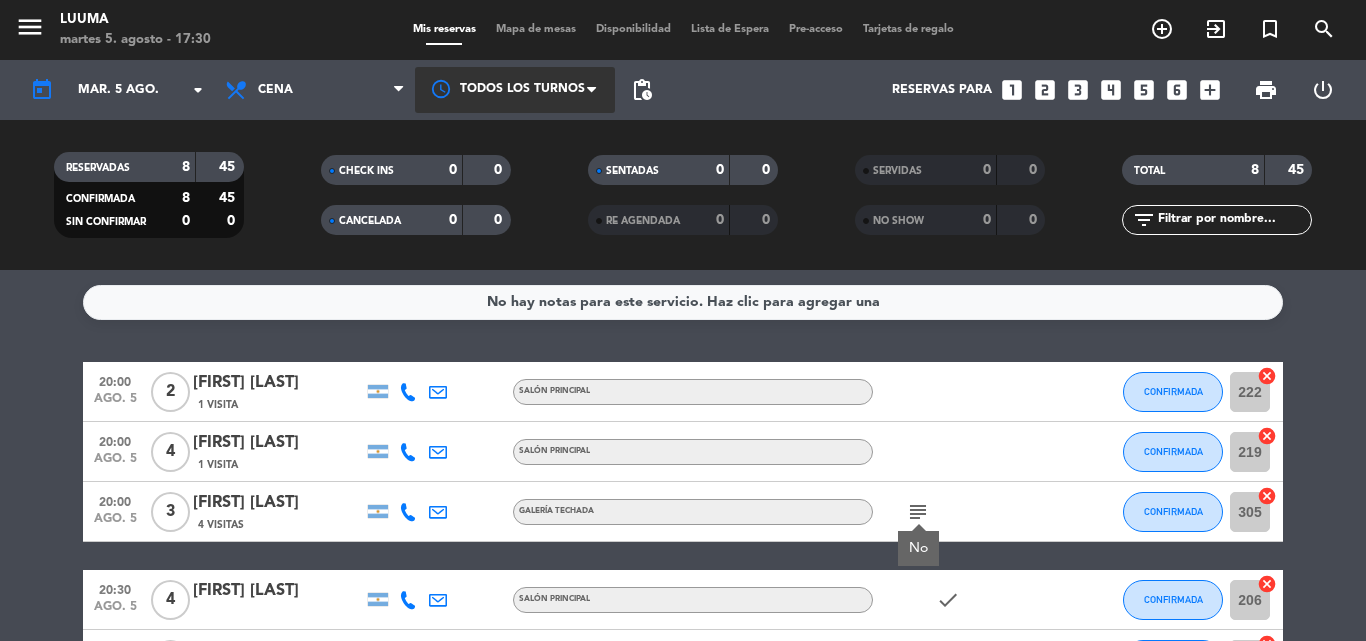 click on "subject" 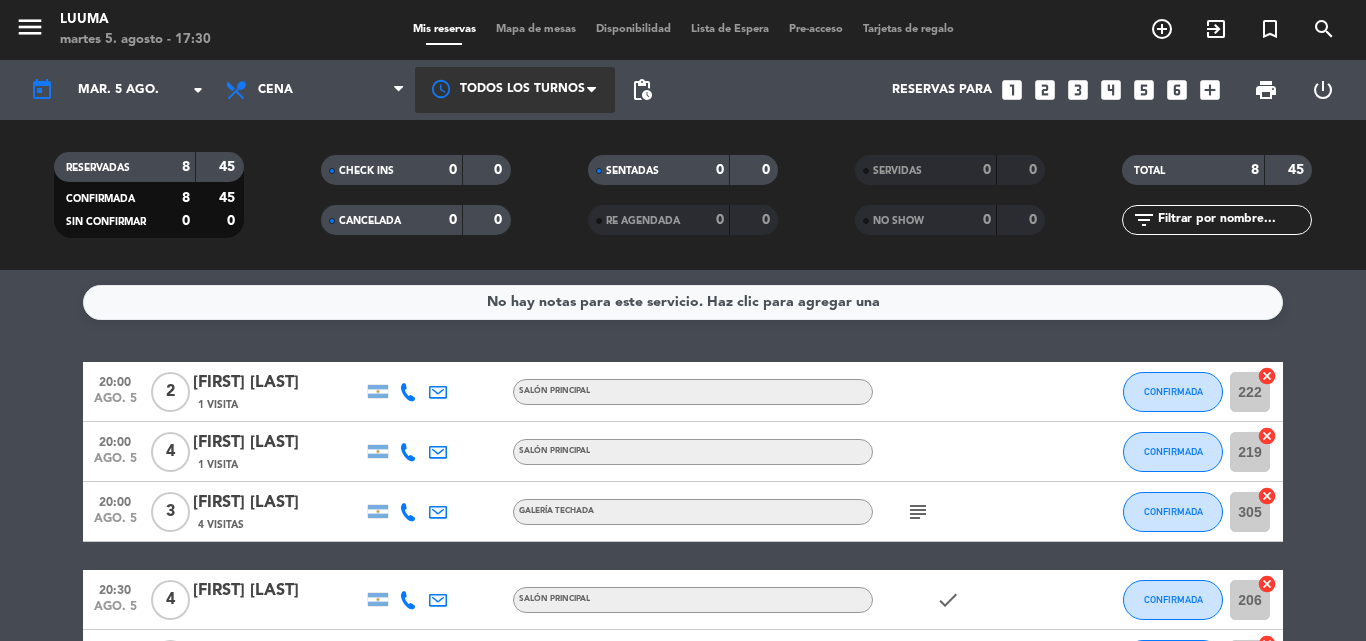 click on "subject" 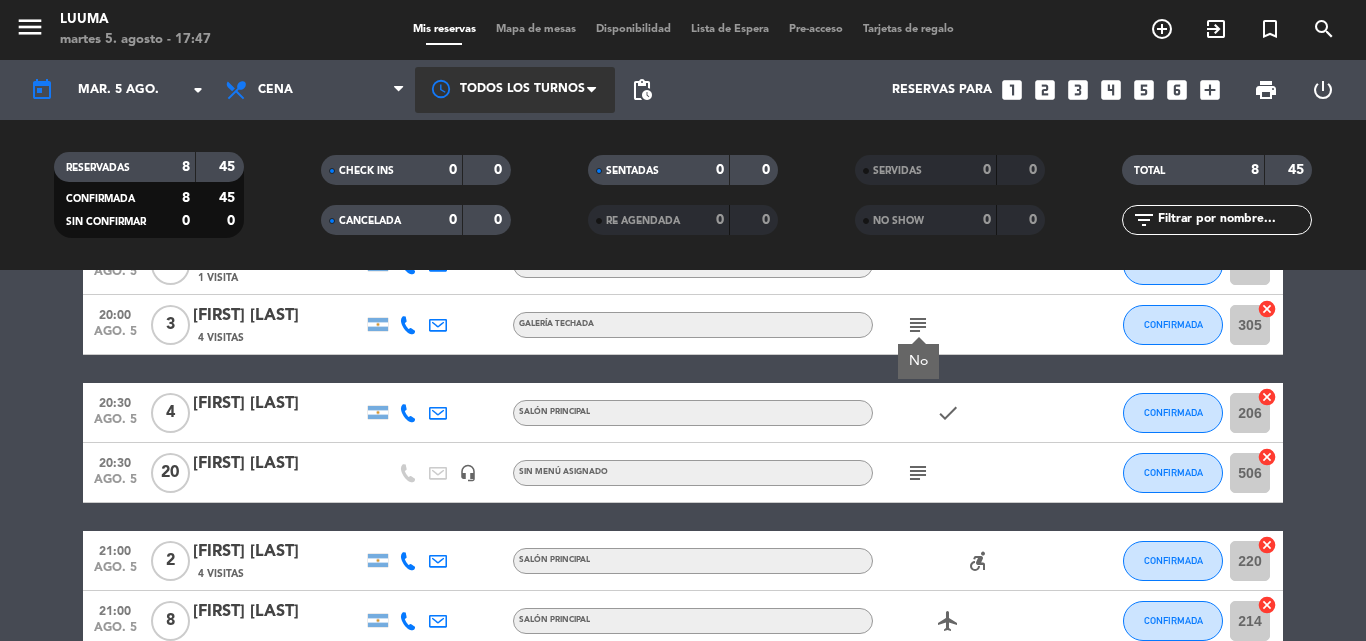 scroll, scrollTop: 185, scrollLeft: 0, axis: vertical 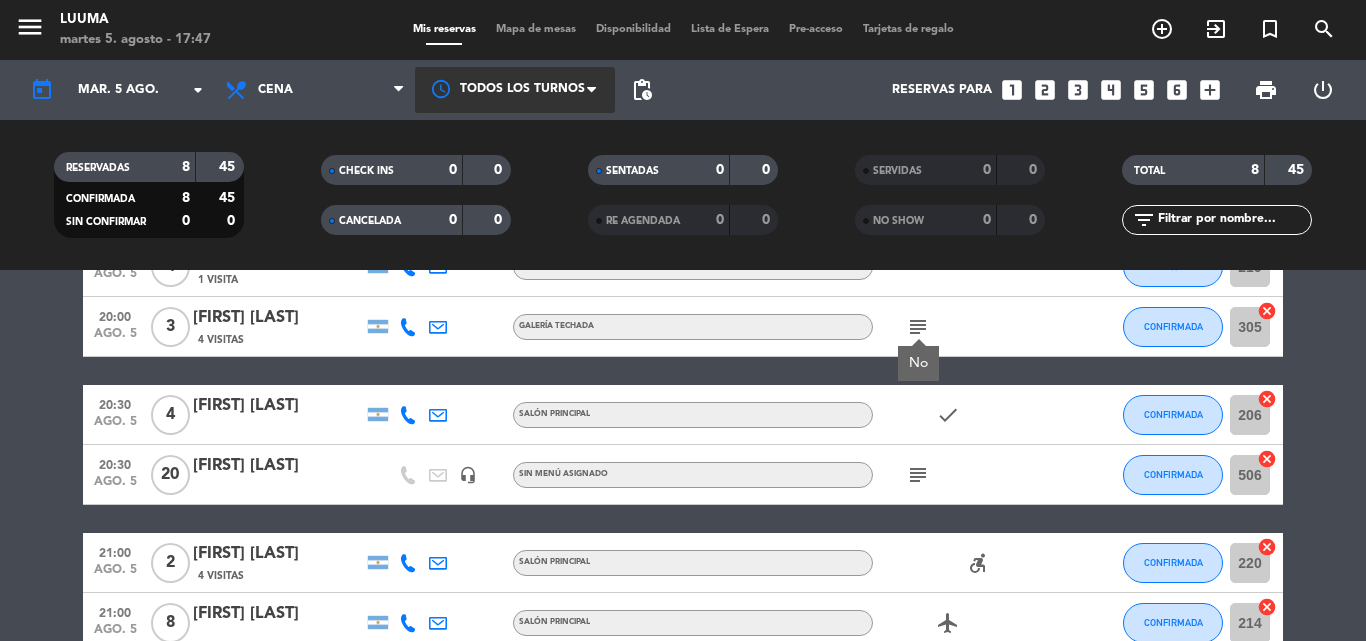 click on "subject" 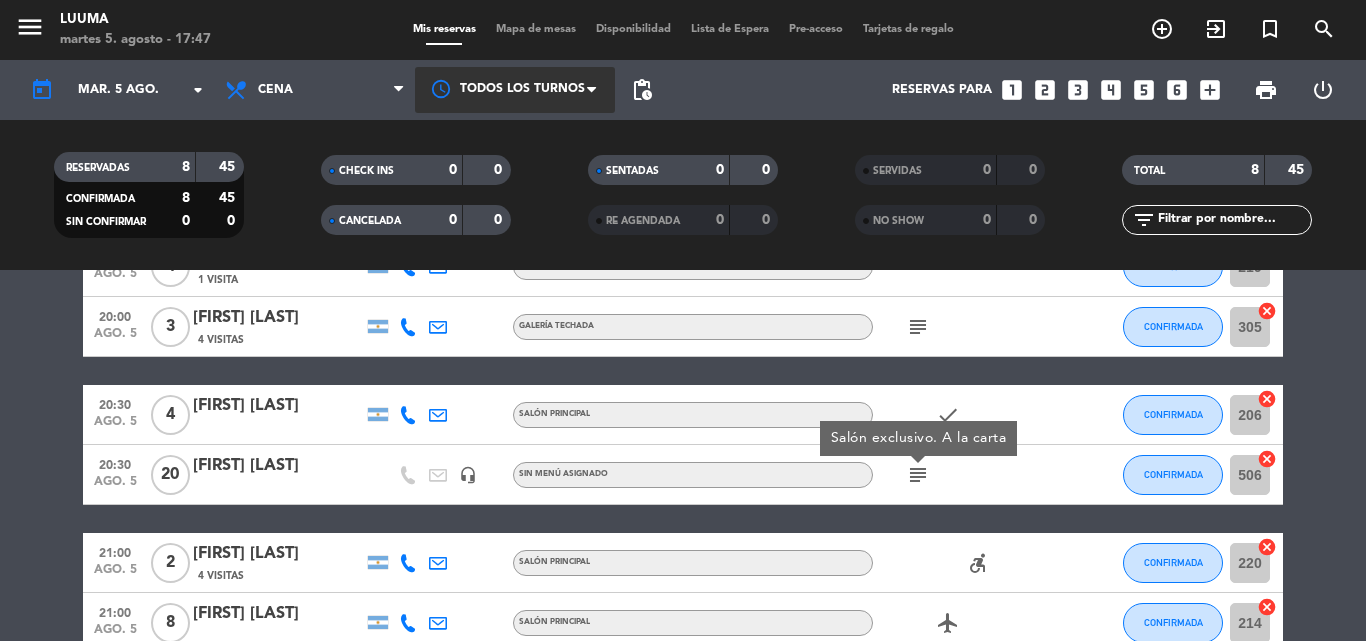 click on "subject" 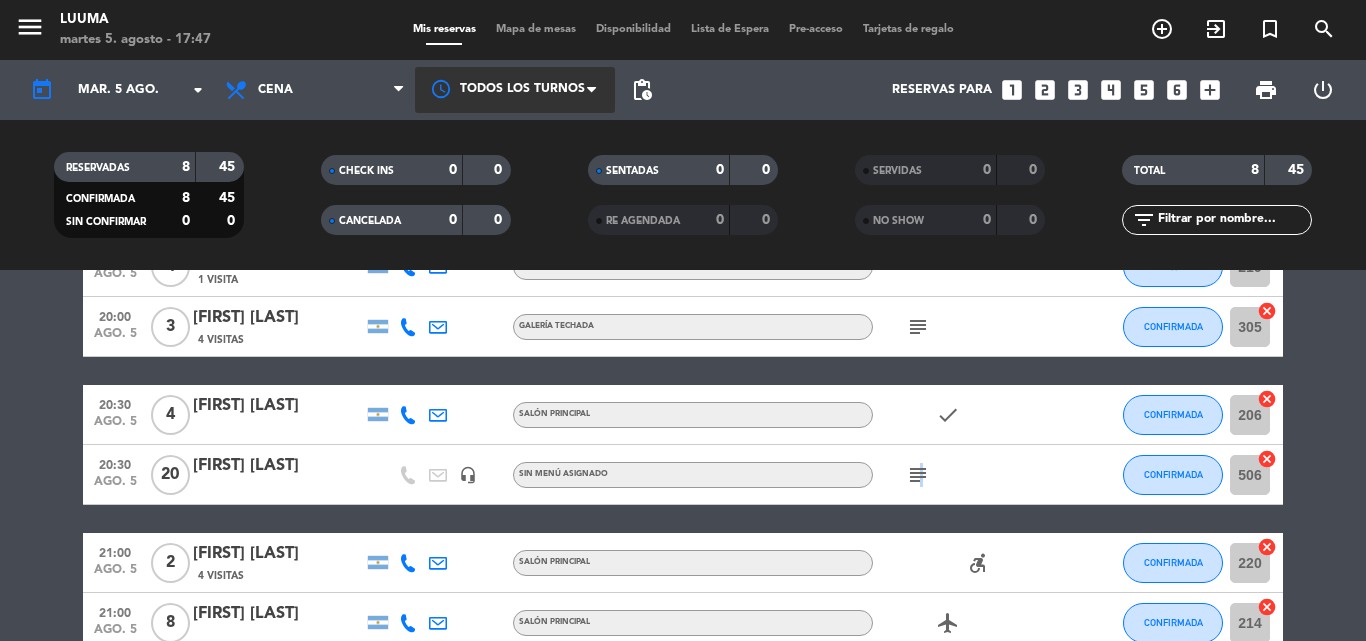click on "subject" 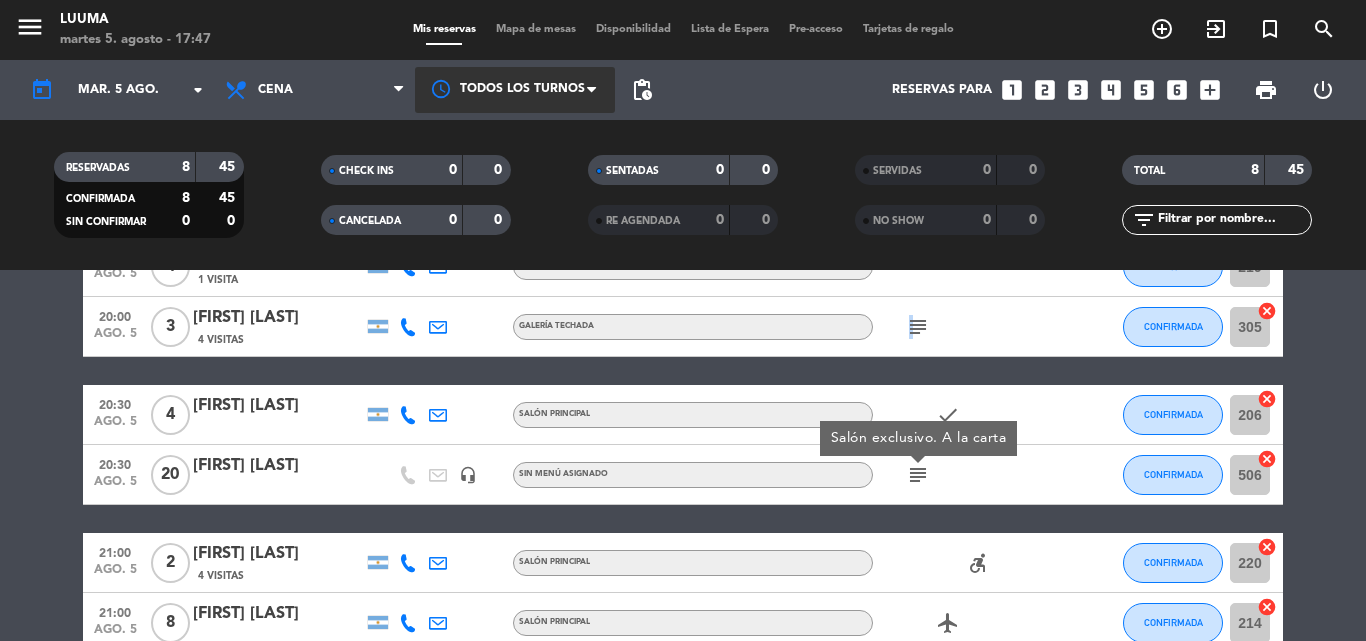 click on "subject" 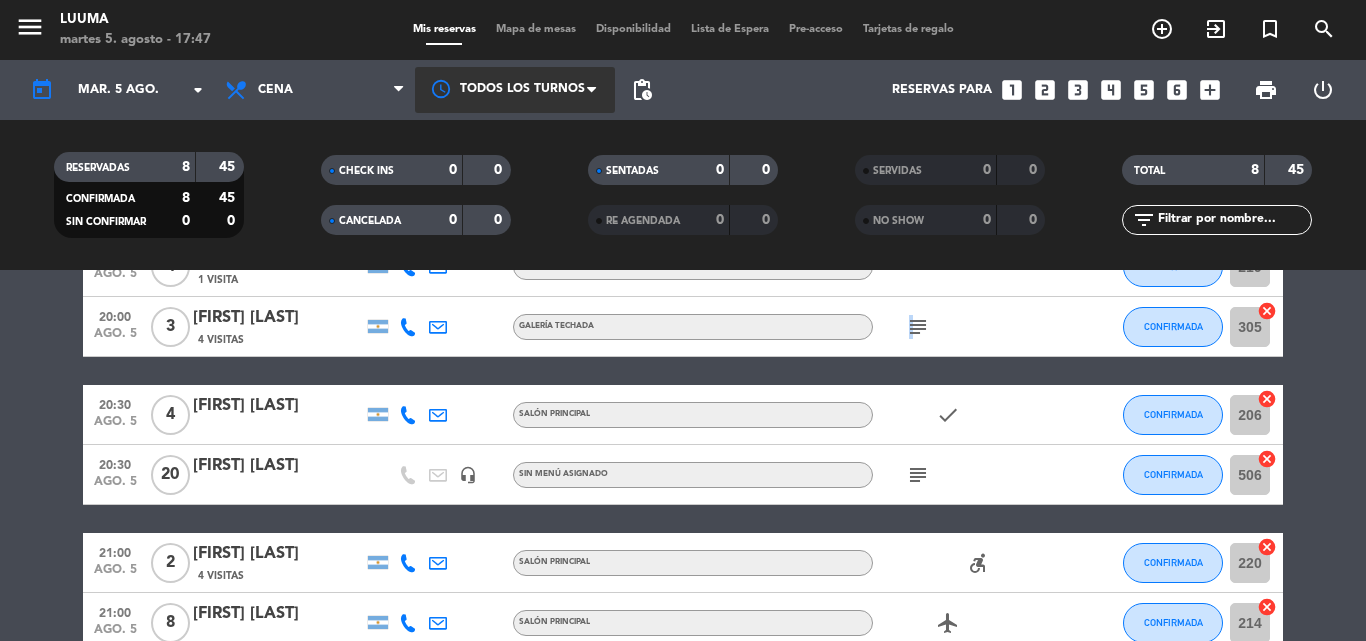 click on "subject" 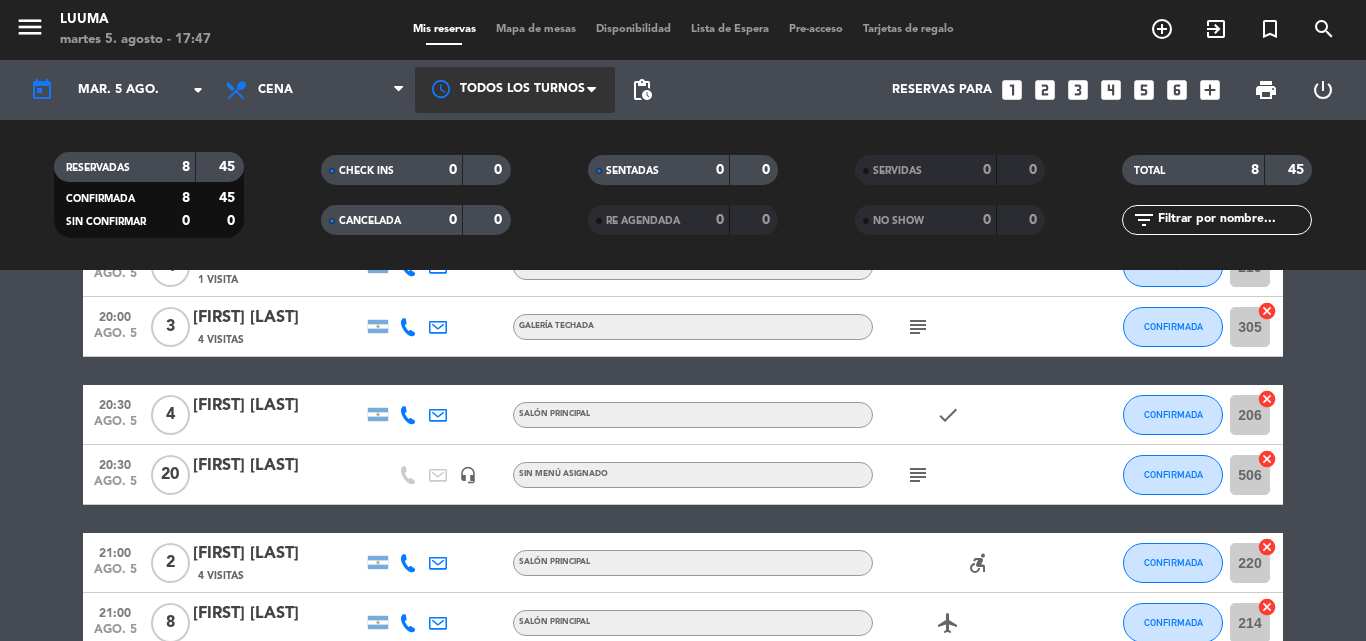 click on "subject" 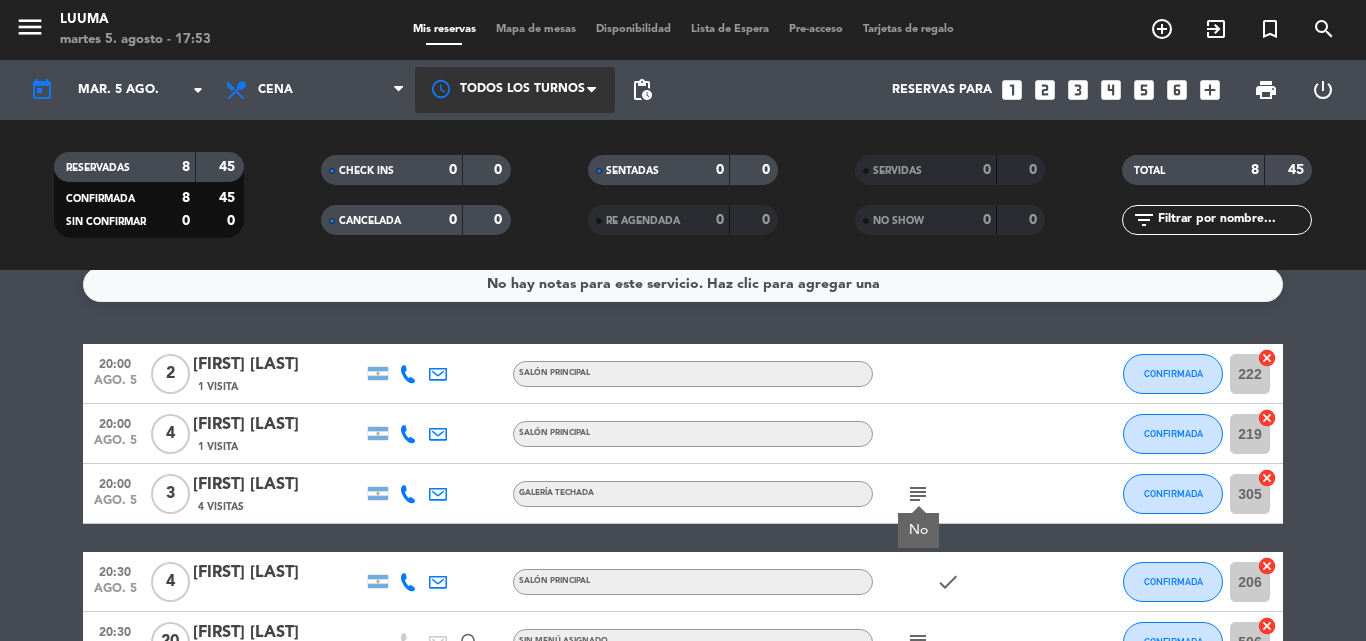 scroll, scrollTop: 0, scrollLeft: 0, axis: both 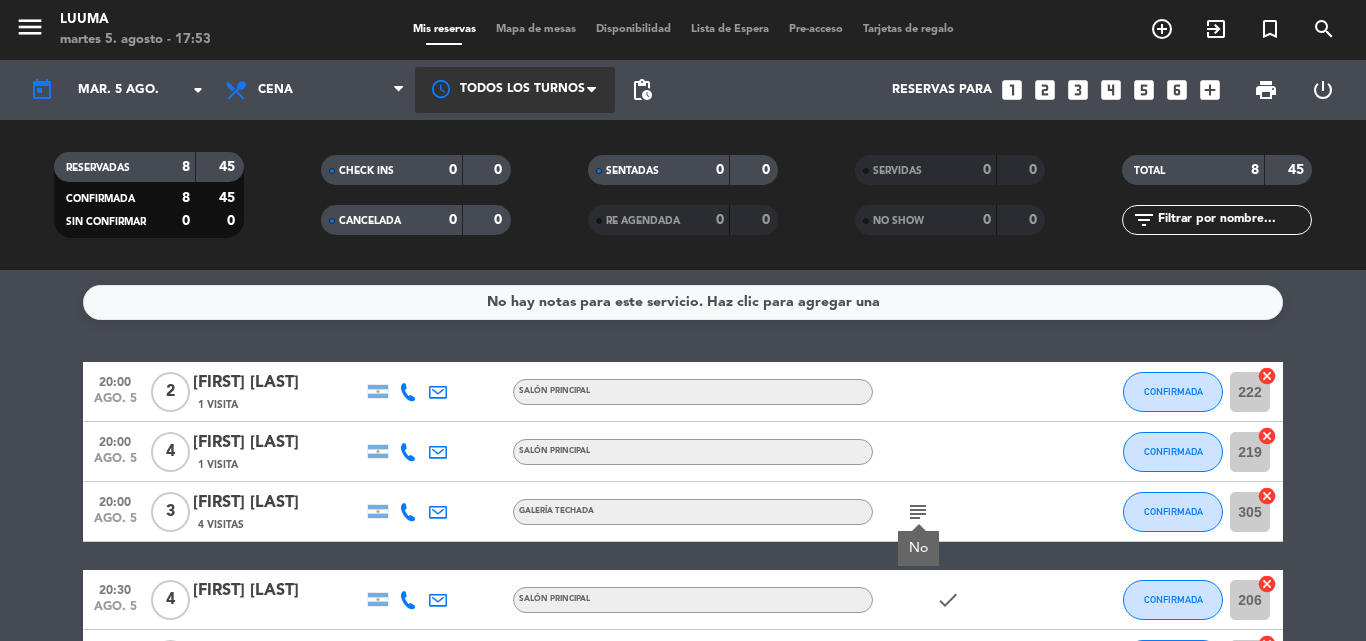 click on "20:00" 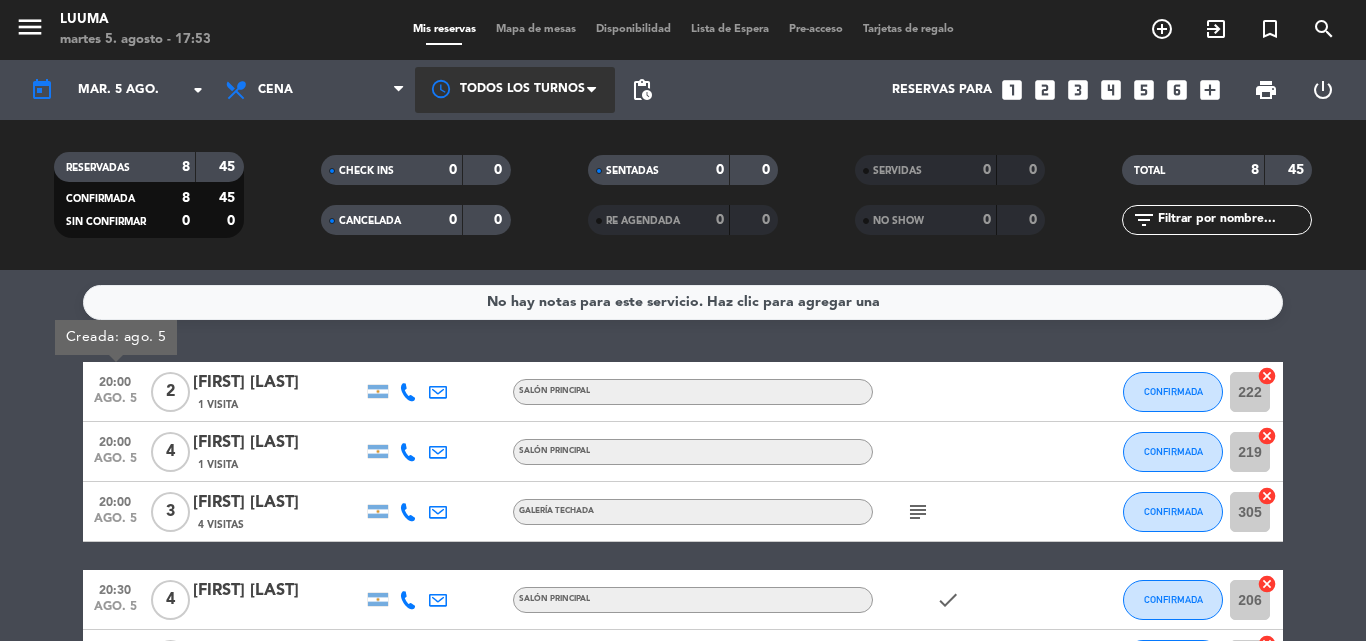 click on "[FIRST] [LAST]" 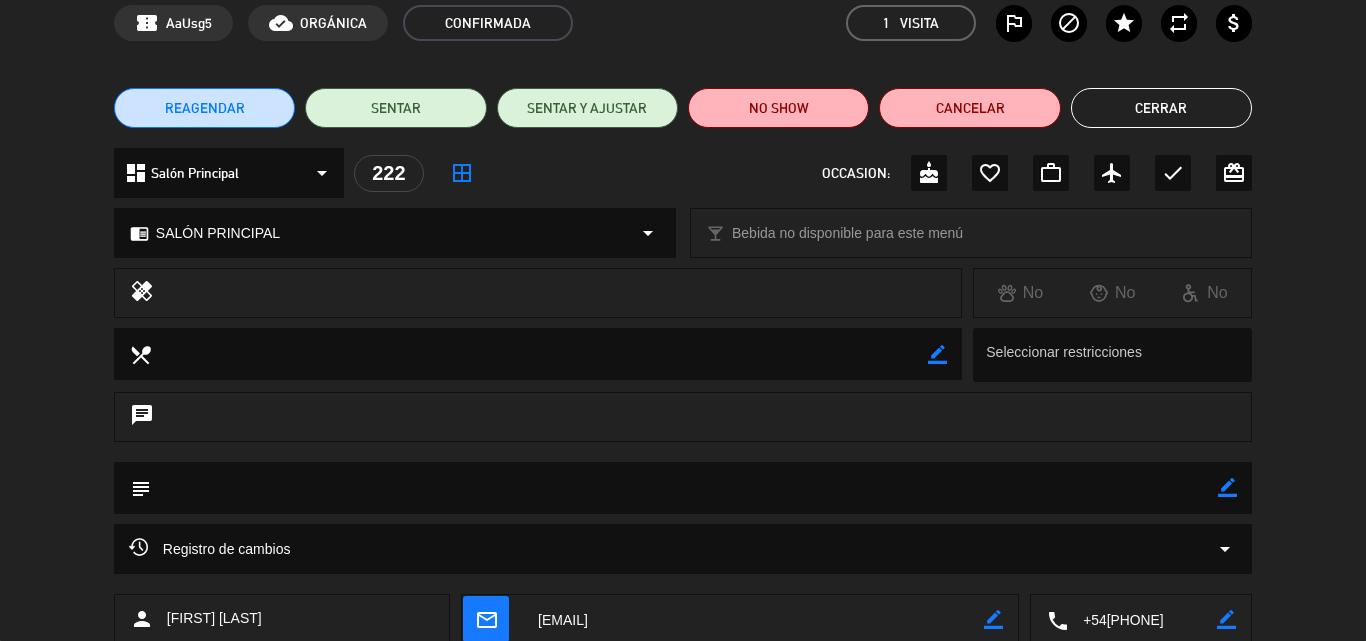 scroll, scrollTop: 0, scrollLeft: 0, axis: both 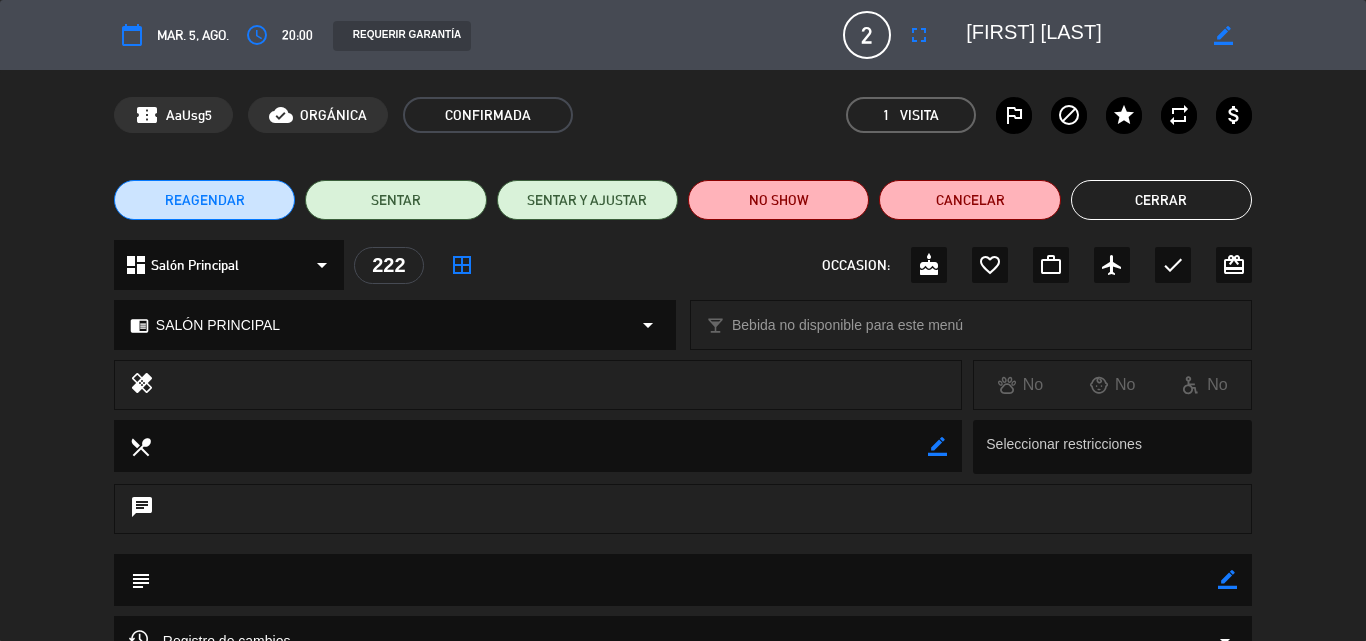 click on "Cerrar" 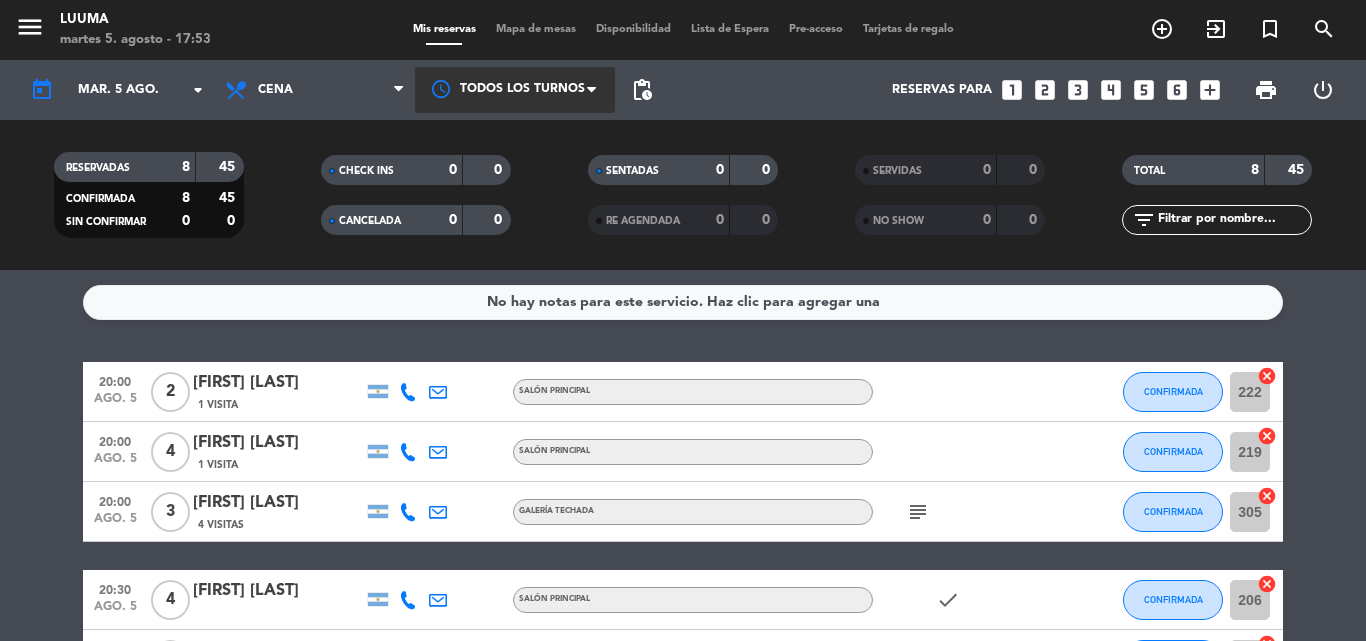 click on "[FIRST] [LAST]" 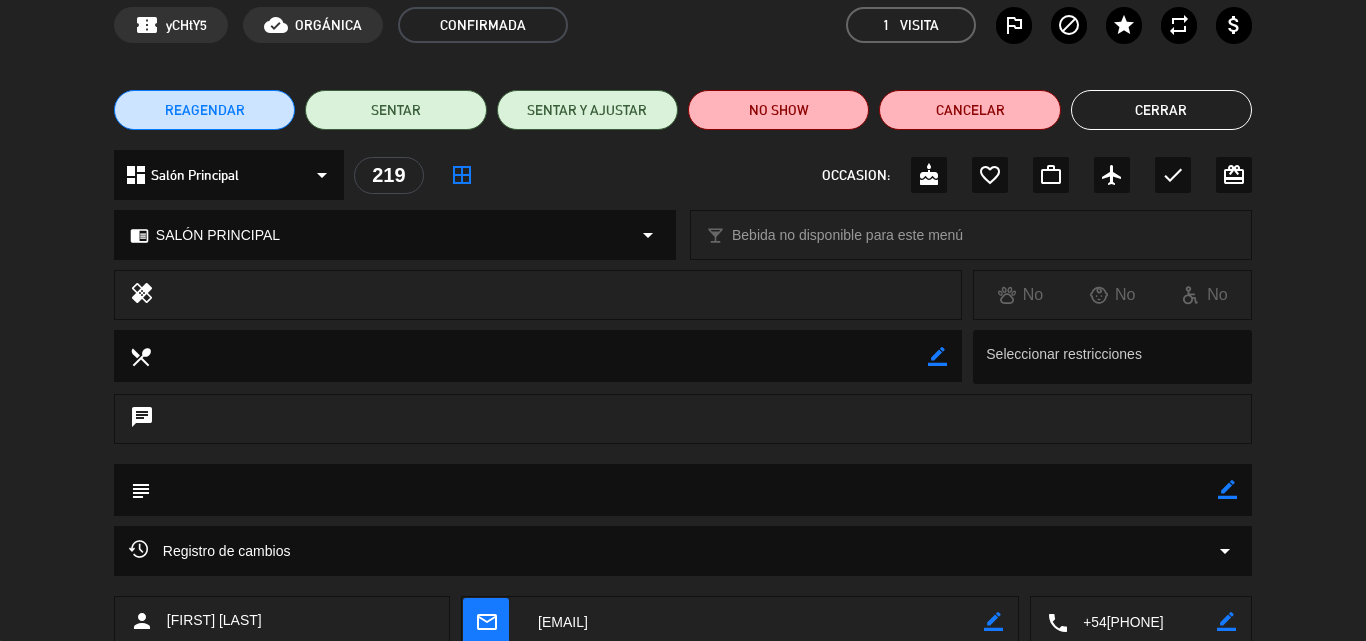 scroll, scrollTop: 0, scrollLeft: 0, axis: both 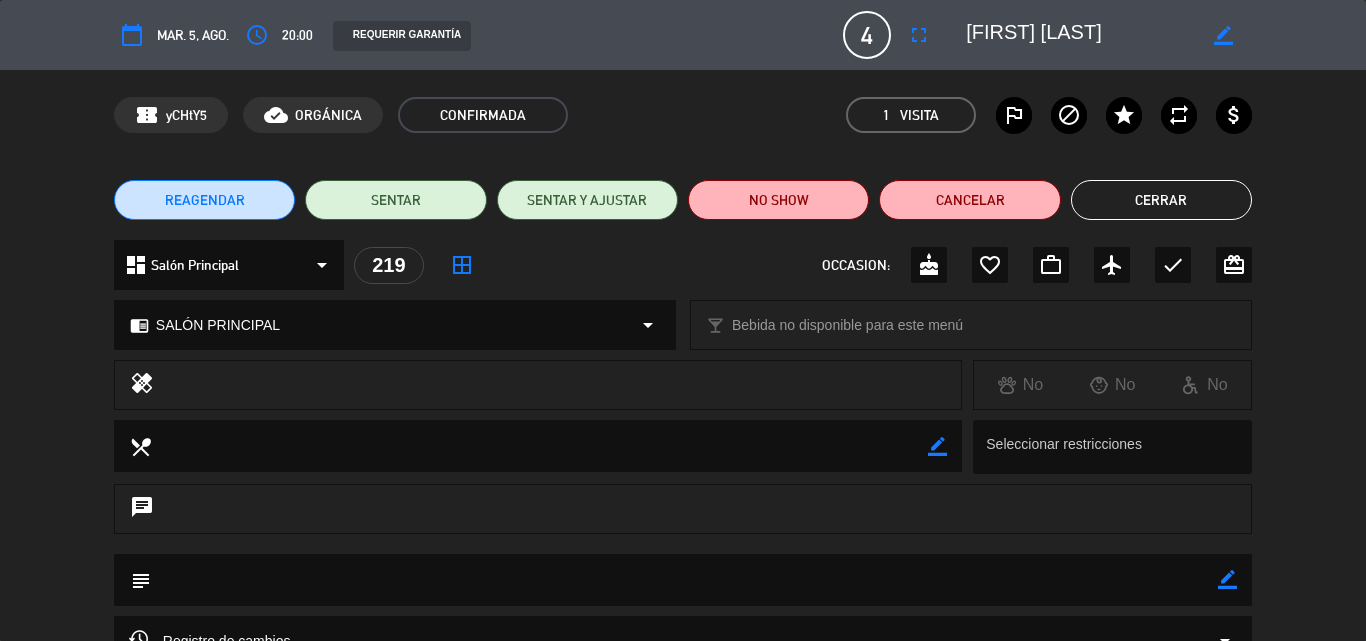 click on "Cerrar" 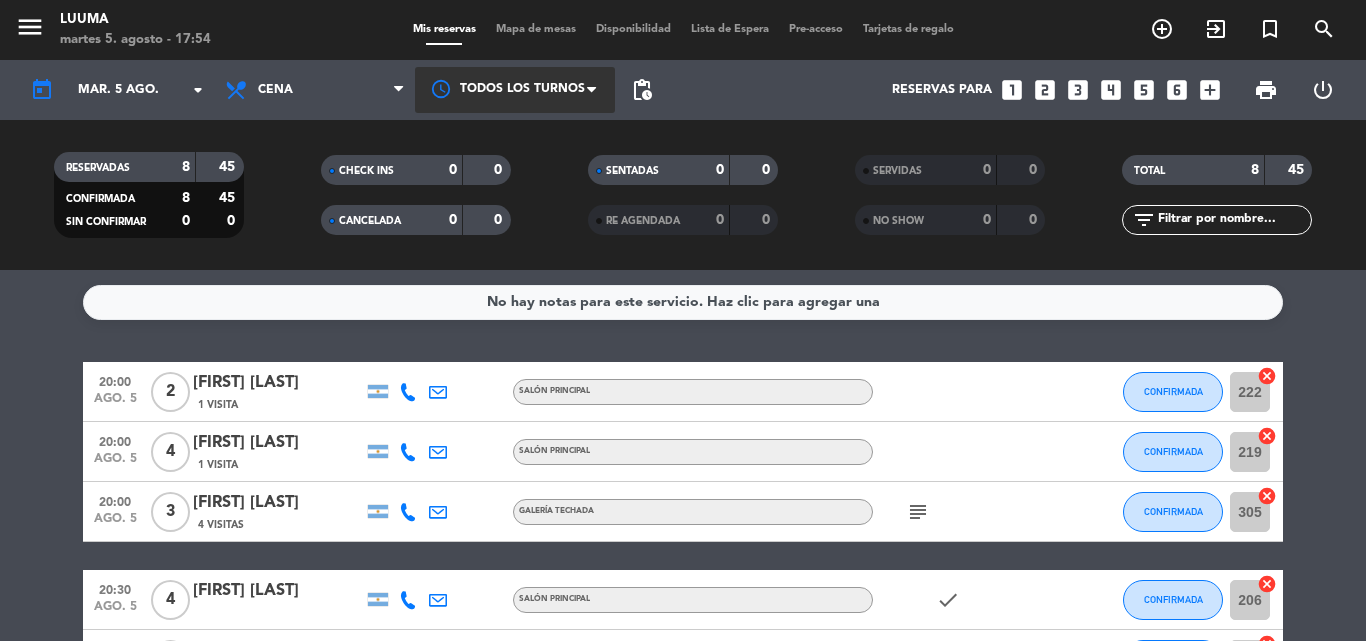 click on "[FIRST] [LAST]" 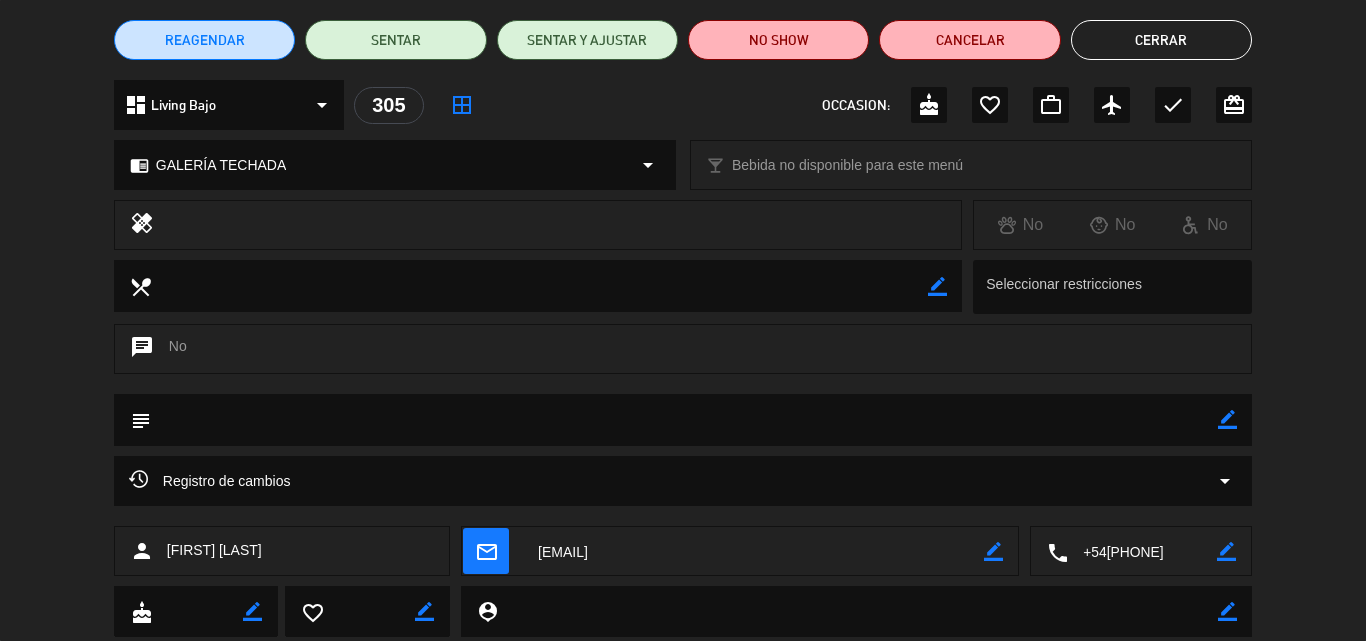 scroll, scrollTop: 0, scrollLeft: 0, axis: both 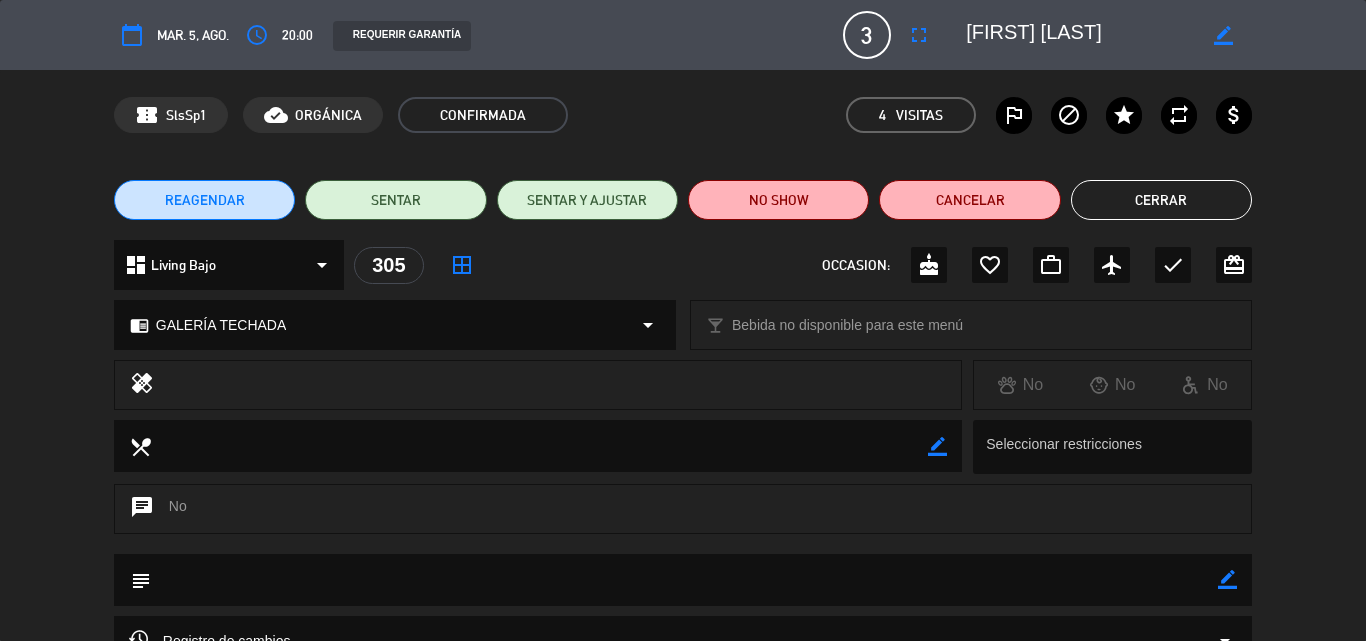 click on "Cerrar" 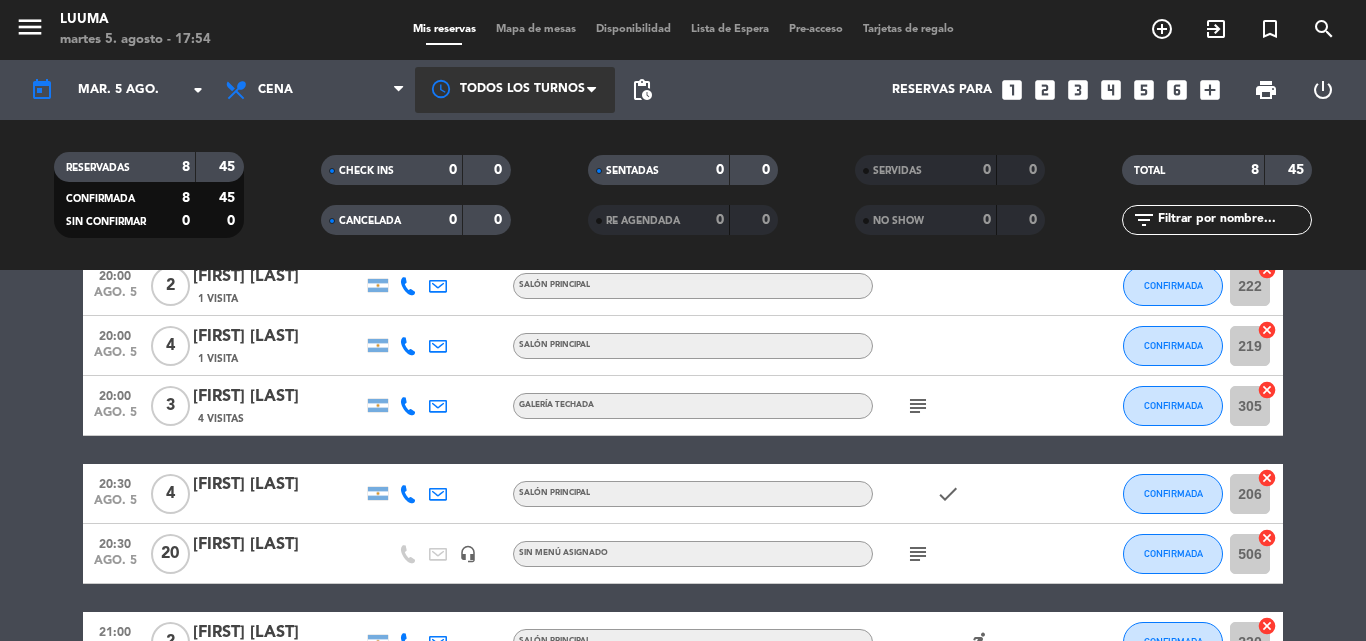 scroll, scrollTop: 0, scrollLeft: 0, axis: both 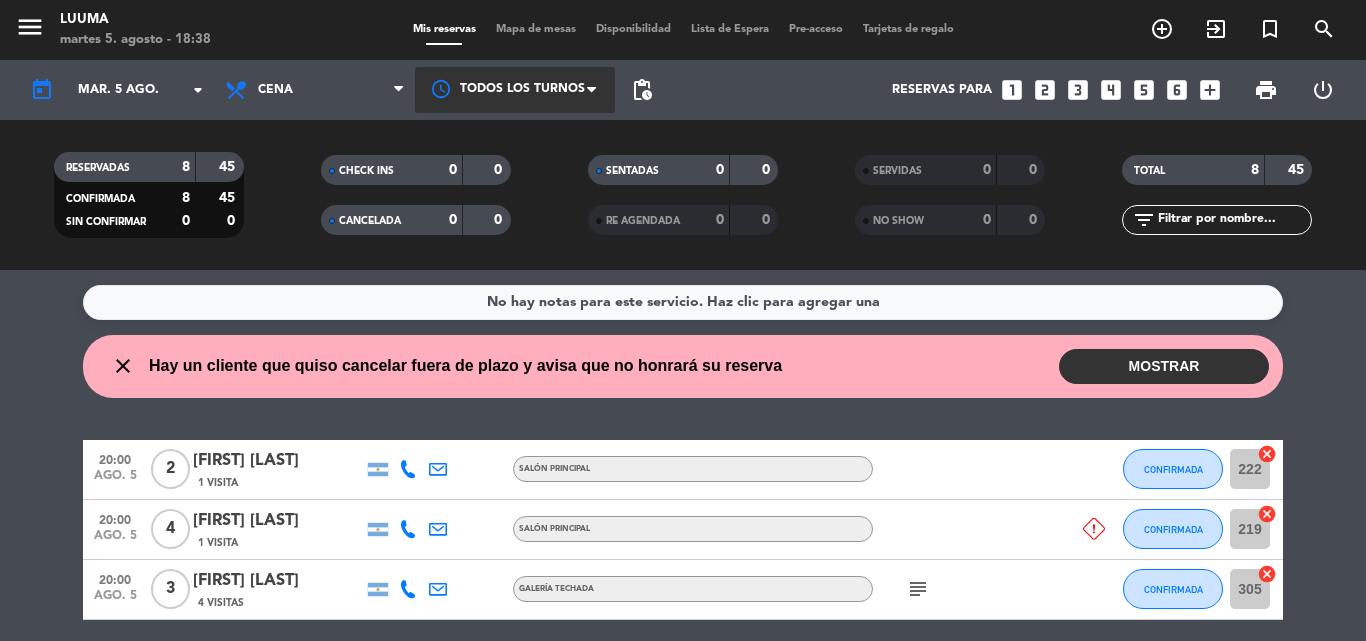 click on "close Hay un cliente que quiso cancelar fuera de plazo y avisa que no honrará su reserva MOSTRAR 20:00 4 [FIRST] [LAST] Asistirá Cancelar reserva" at bounding box center (683, 366) 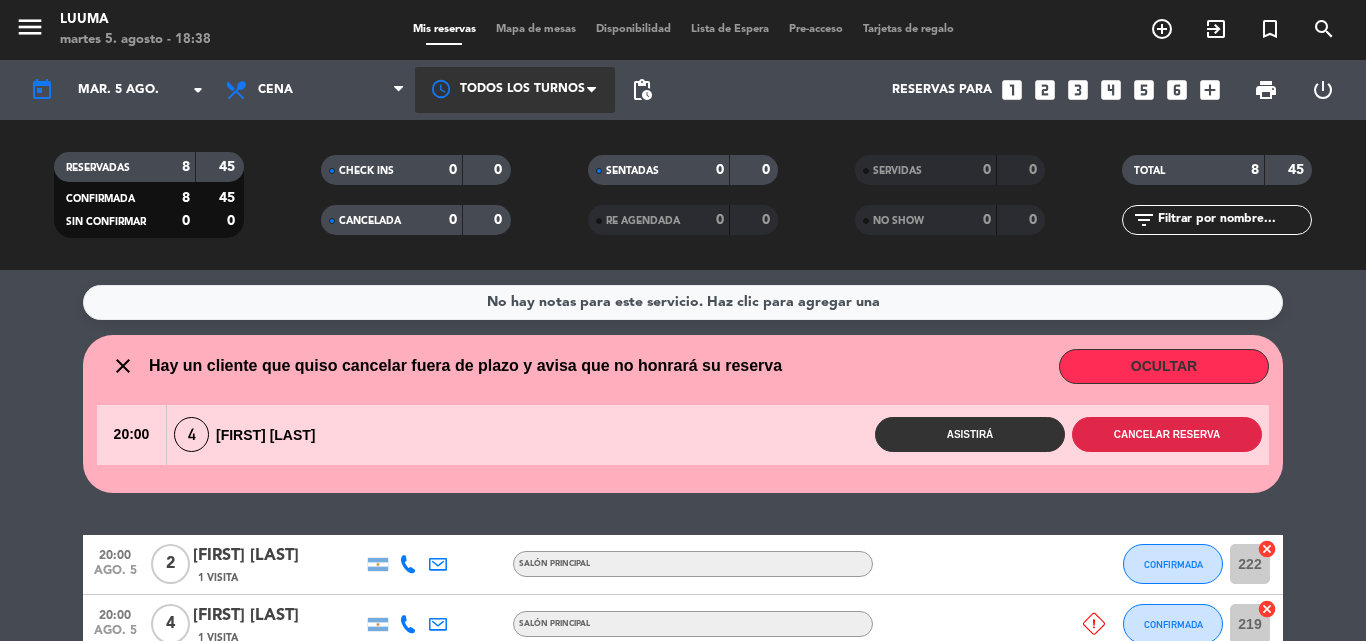 click on "Cancelar reserva" at bounding box center [1167, 434] 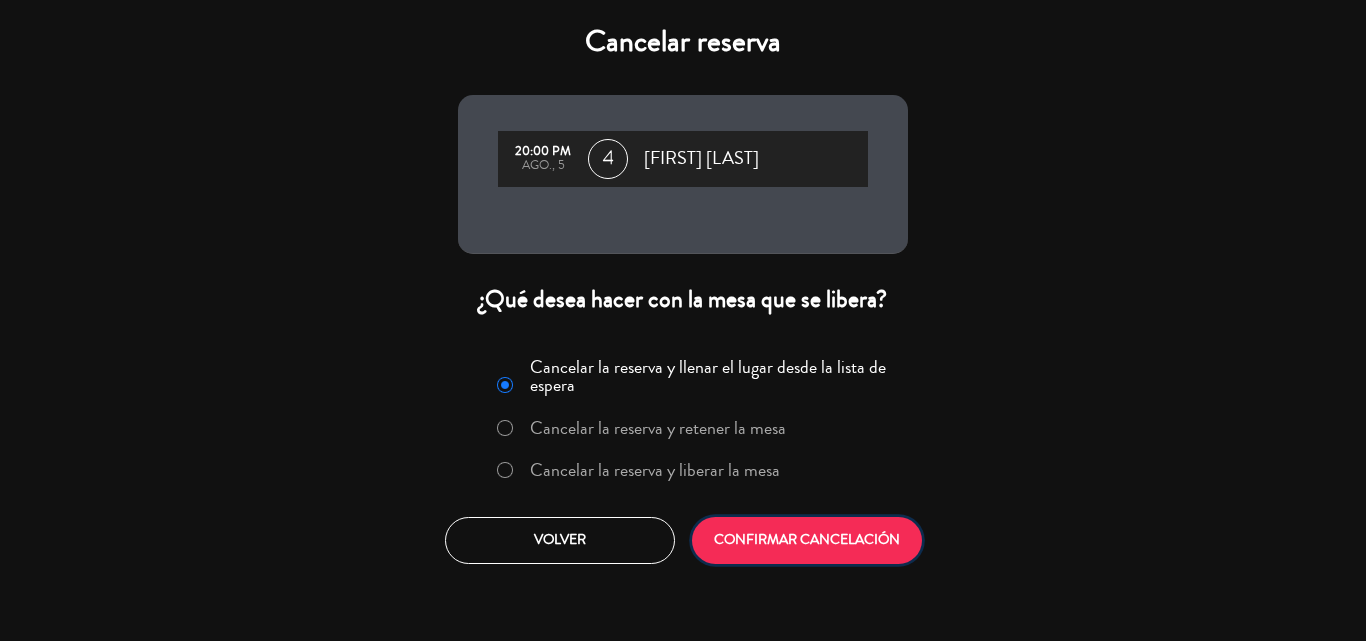click on "CONFIRMAR CANCELACIÓN" 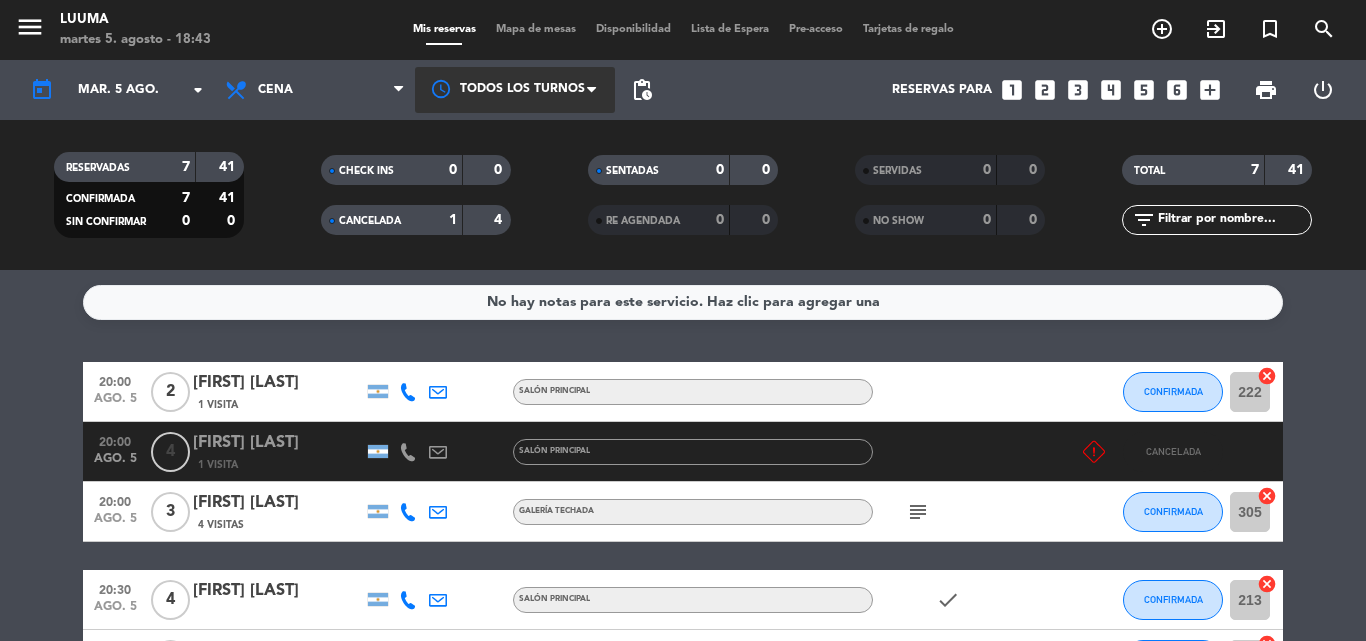 click on "No hay notas para este servicio. Haz clic para agregar una" 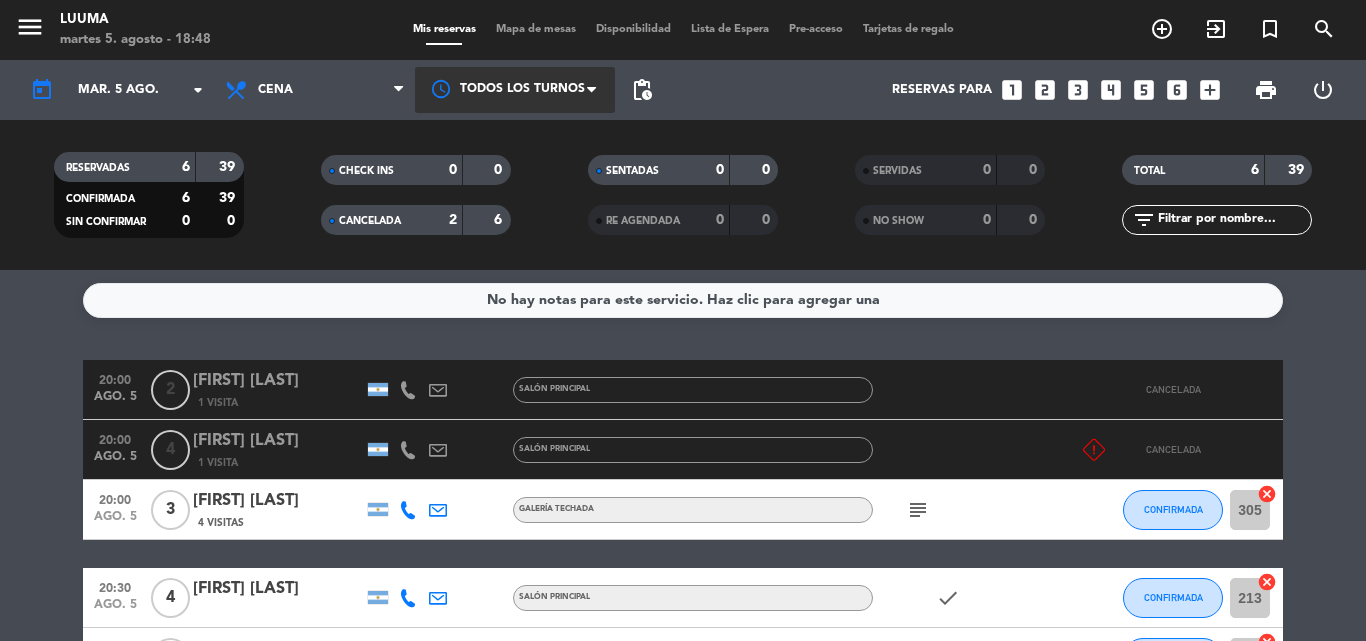 scroll, scrollTop: 0, scrollLeft: 0, axis: both 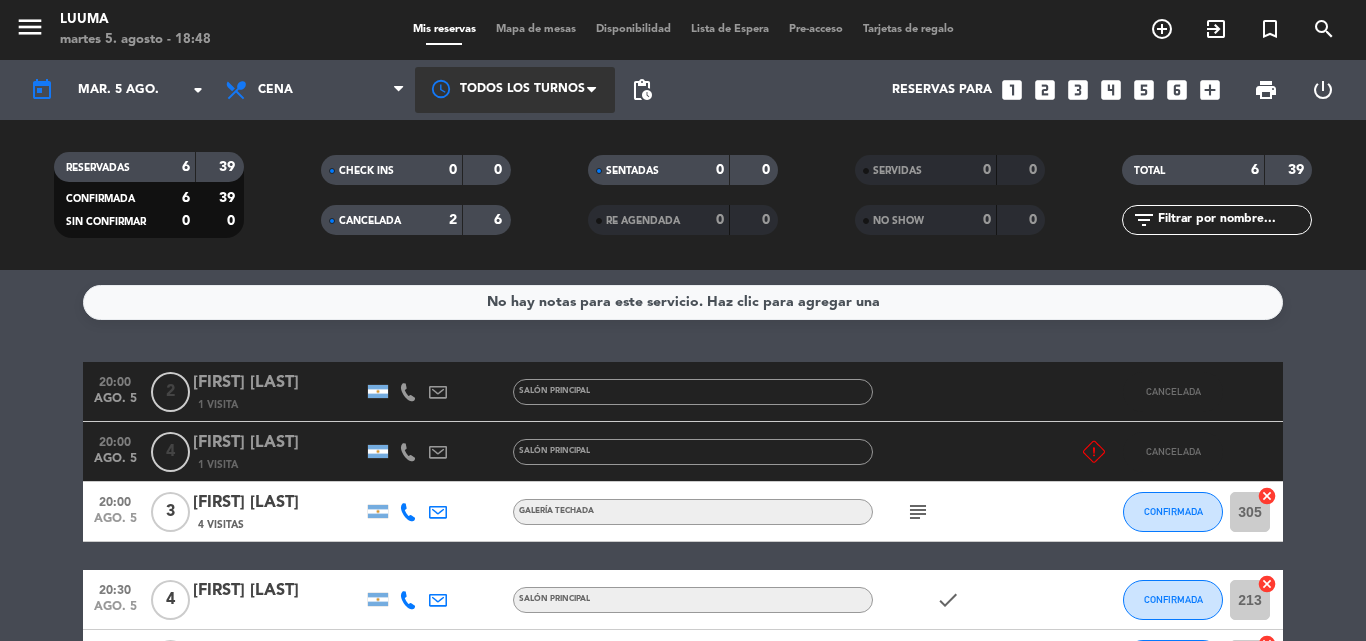 click 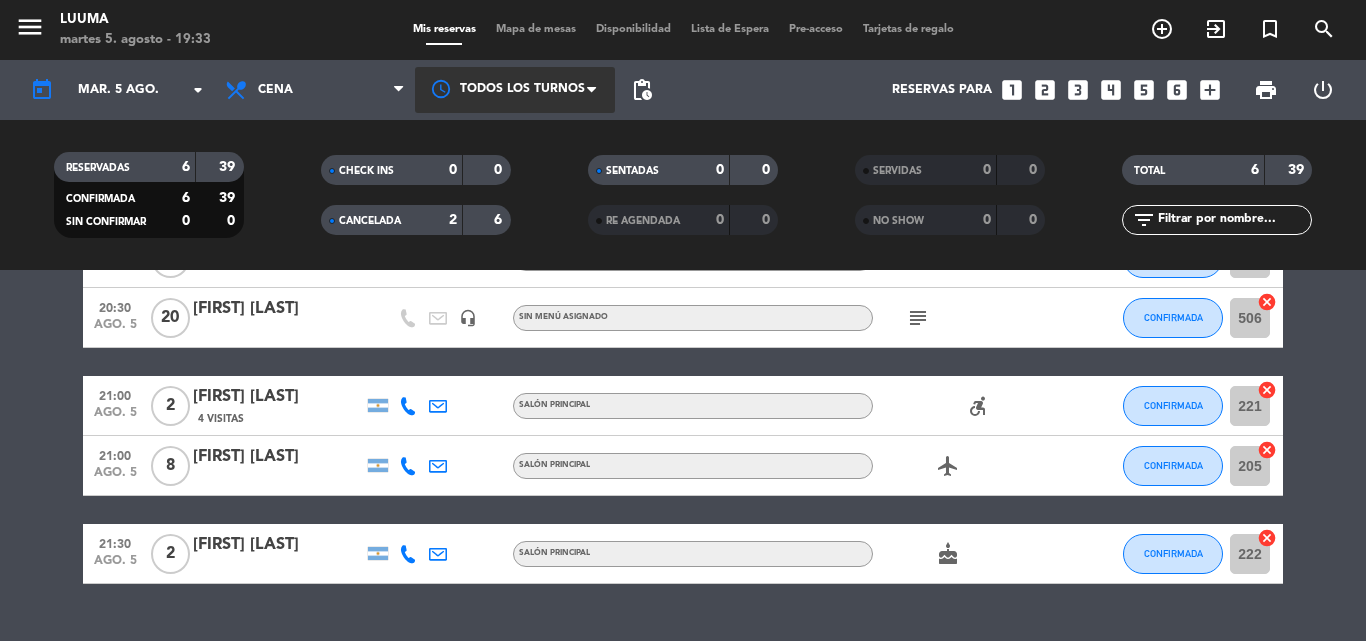 scroll, scrollTop: 385, scrollLeft: 0, axis: vertical 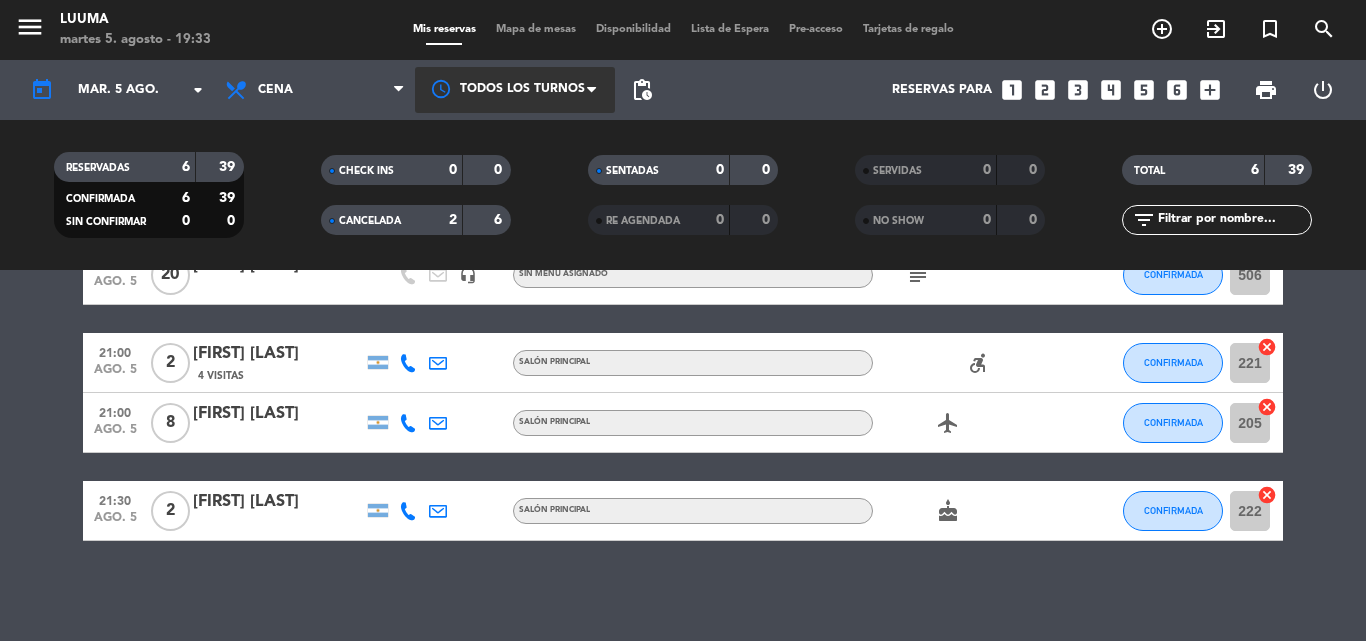 click 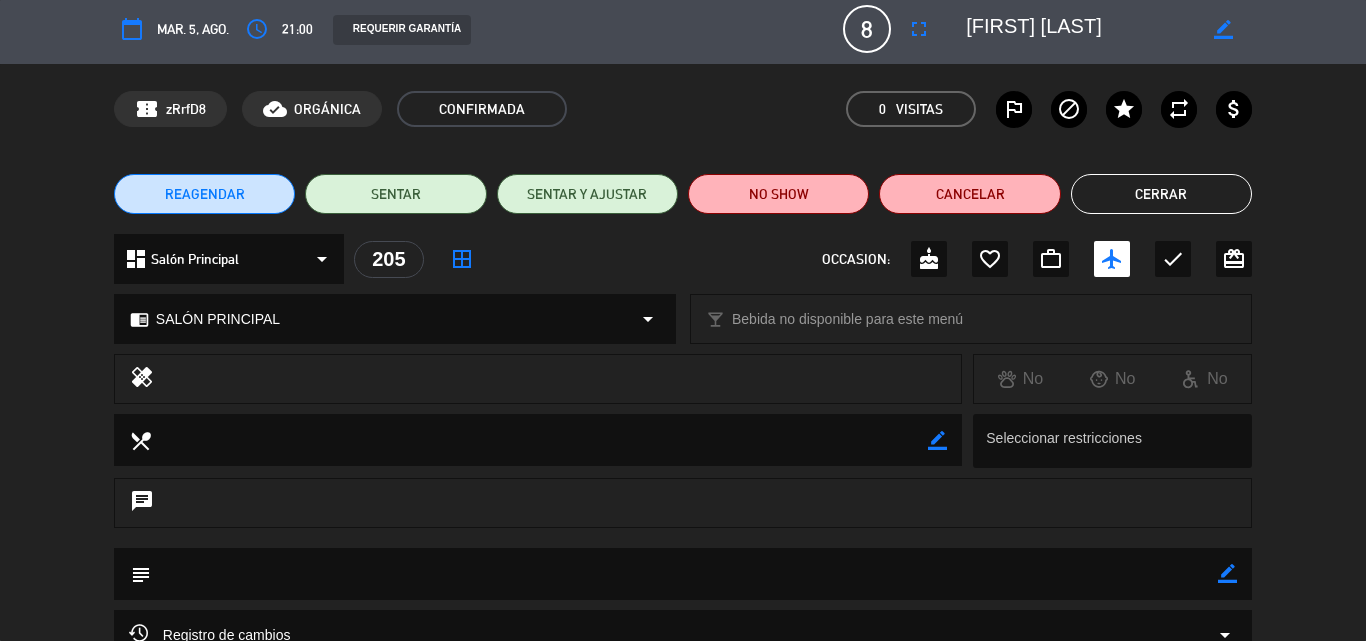 scroll, scrollTop: 0, scrollLeft: 0, axis: both 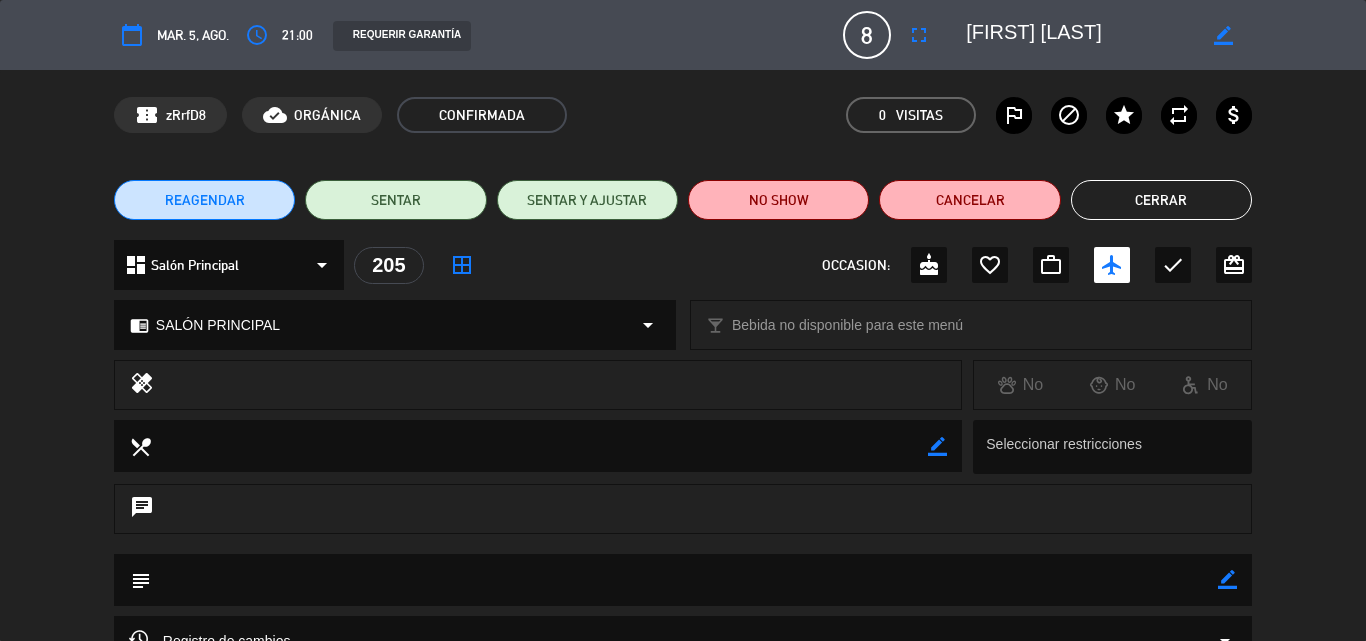 click on "Cerrar" 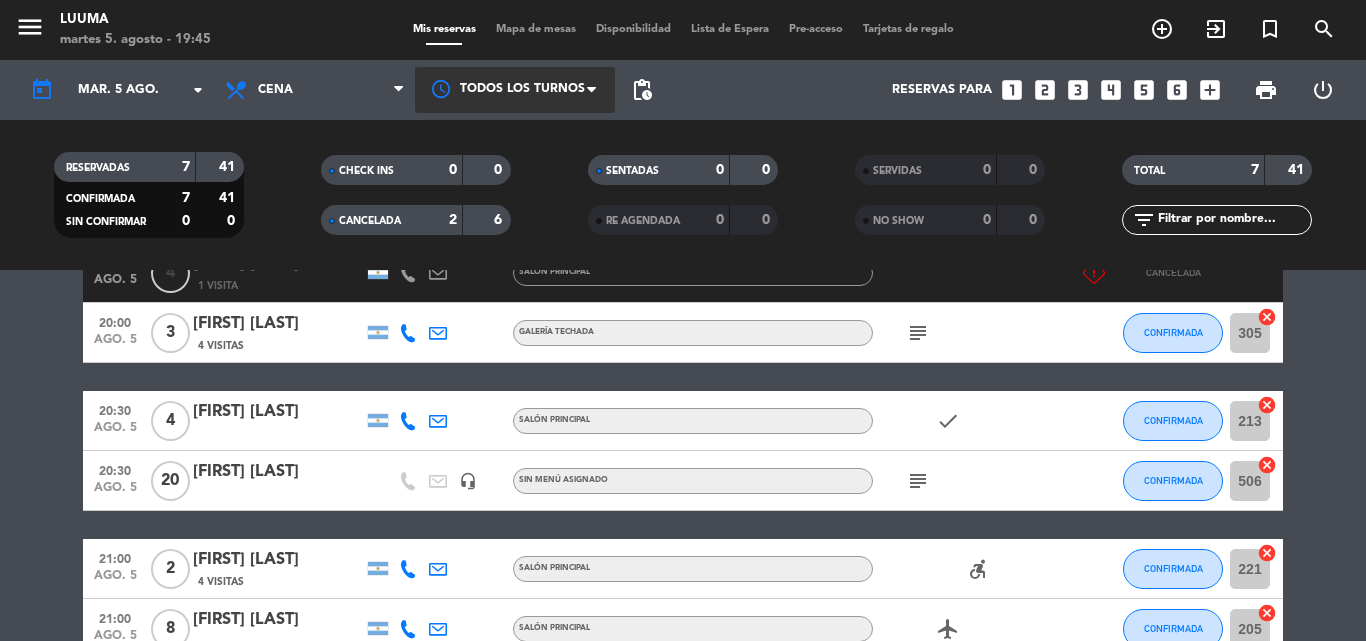 scroll, scrollTop: 145, scrollLeft: 0, axis: vertical 